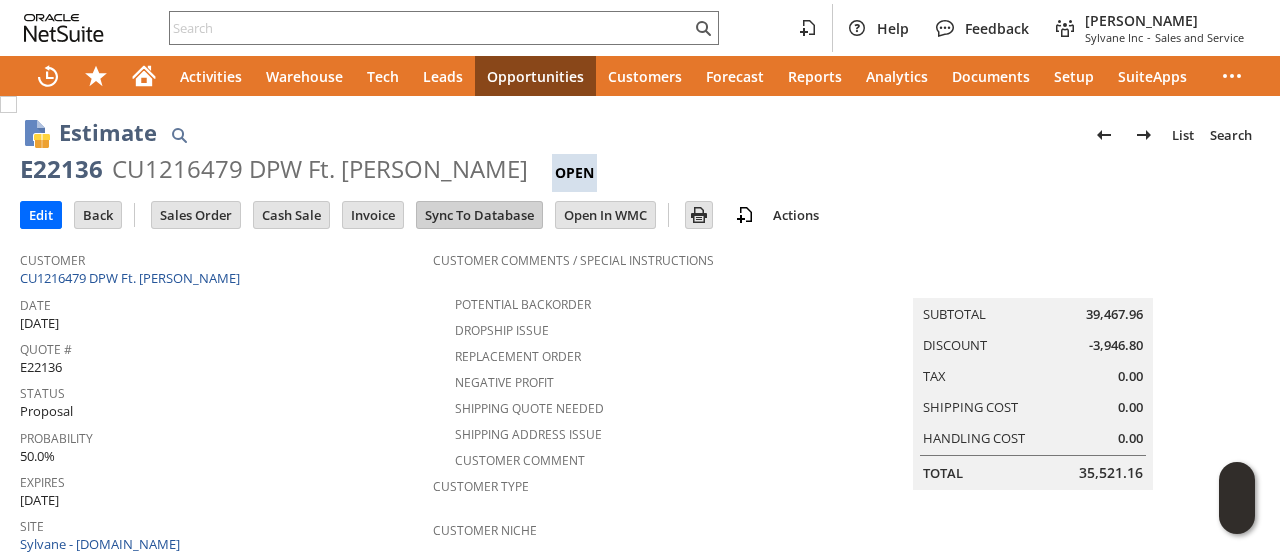 scroll, scrollTop: 0, scrollLeft: 0, axis: both 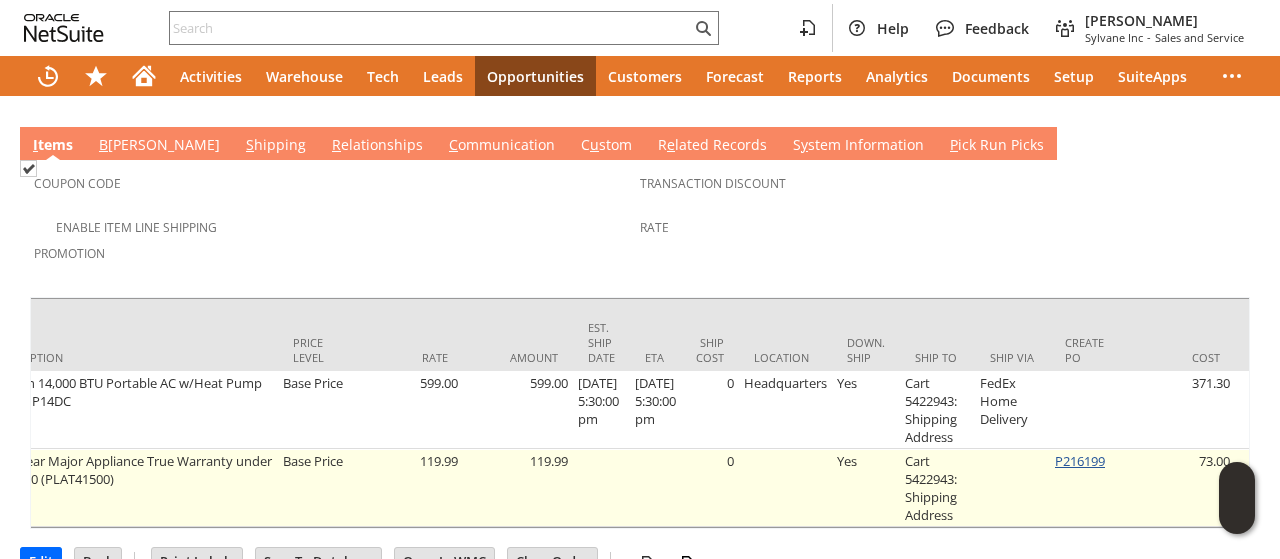 click on "P216199" at bounding box center (1080, 461) 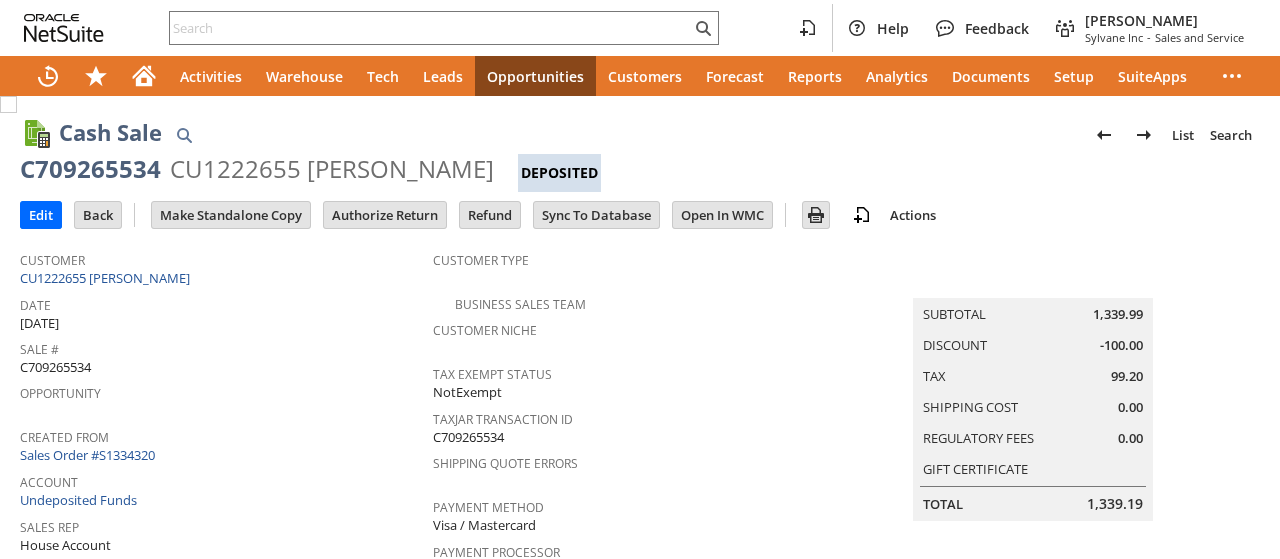 scroll, scrollTop: 0, scrollLeft: 0, axis: both 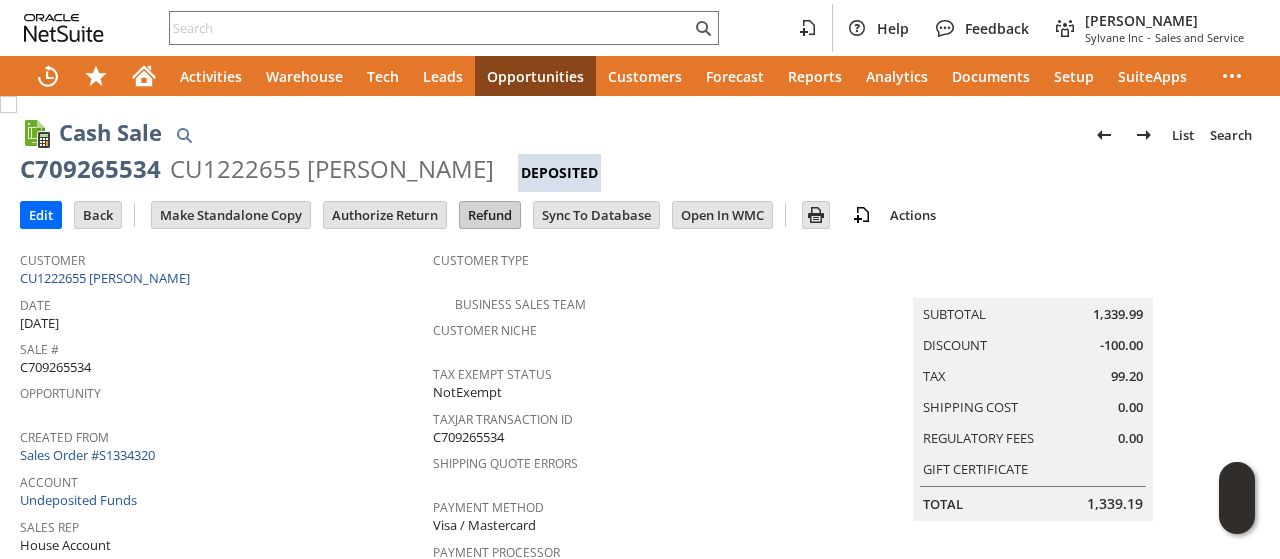 click on "Refund" at bounding box center [490, 215] 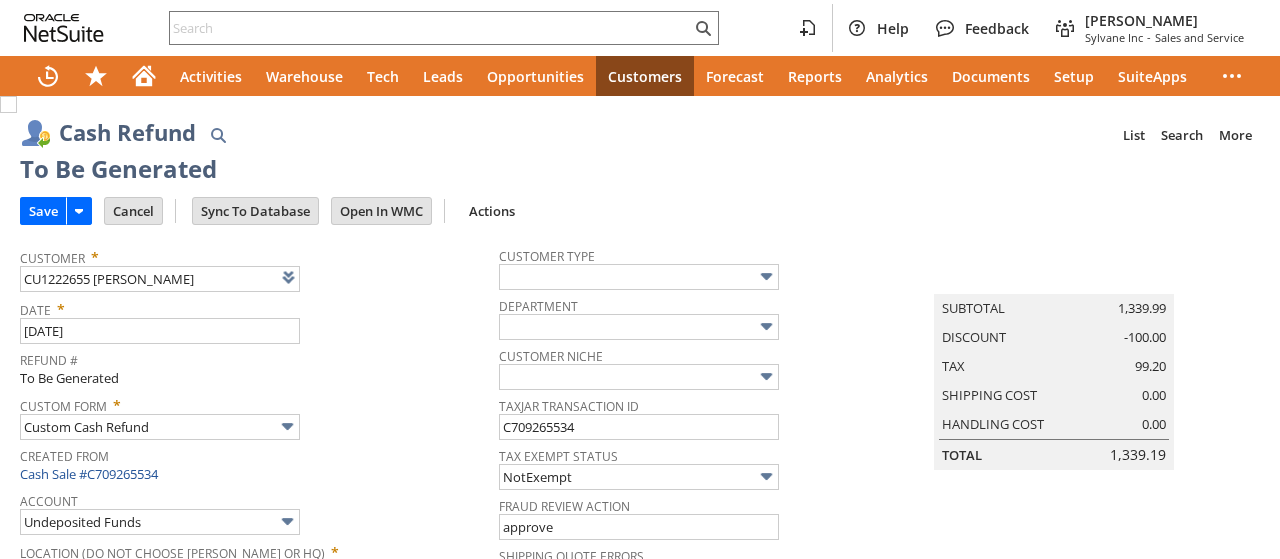type on "Regions - Merchant 0414" 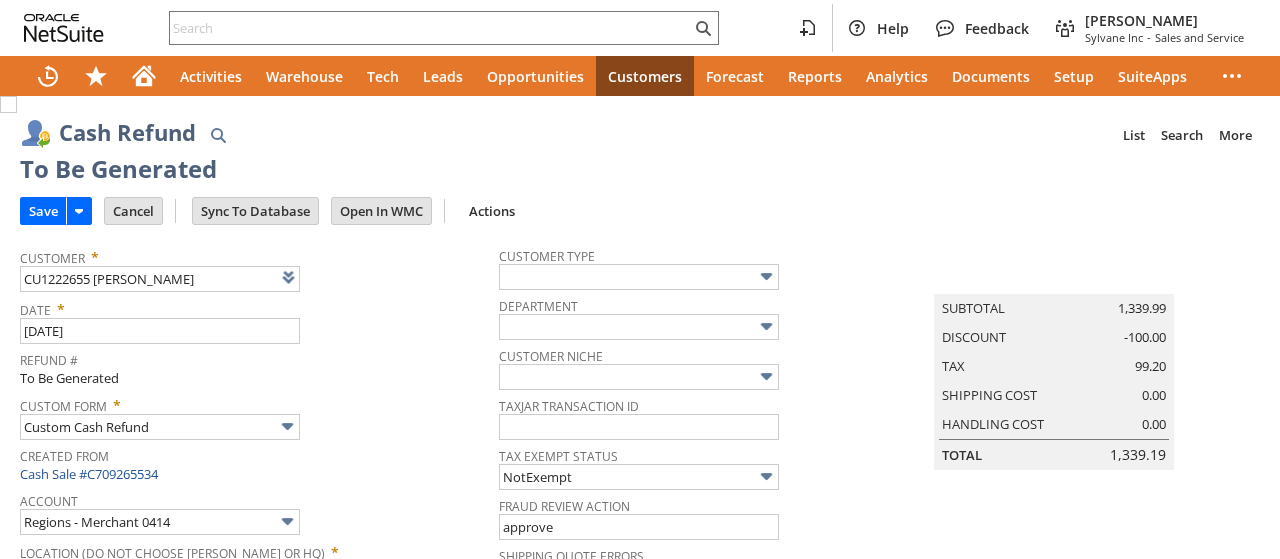 scroll, scrollTop: 0, scrollLeft: 0, axis: both 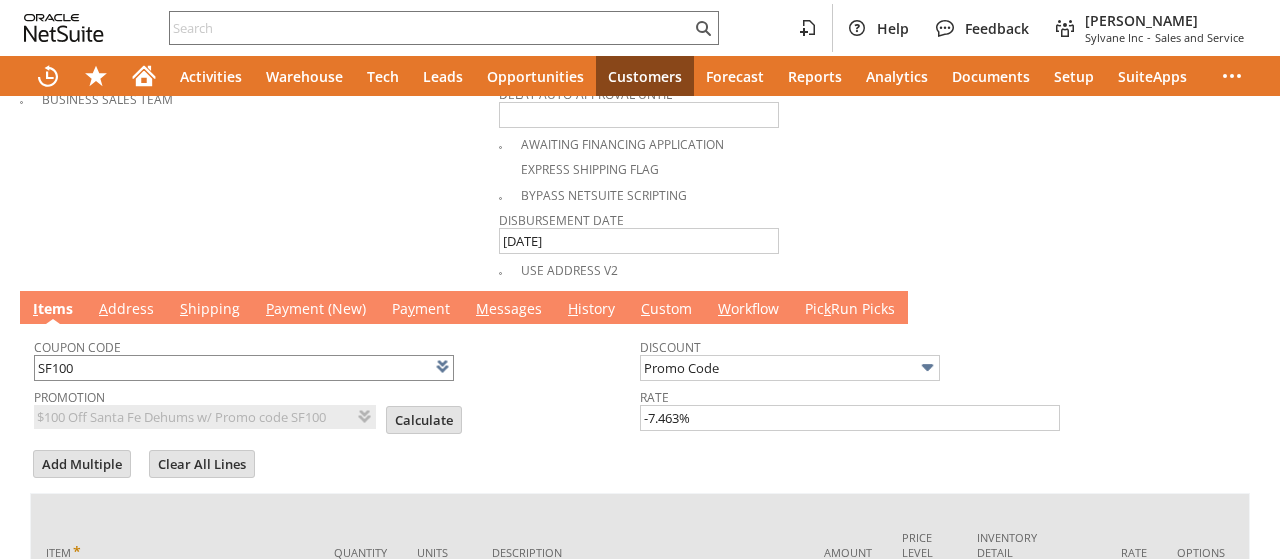 type on "SF100" 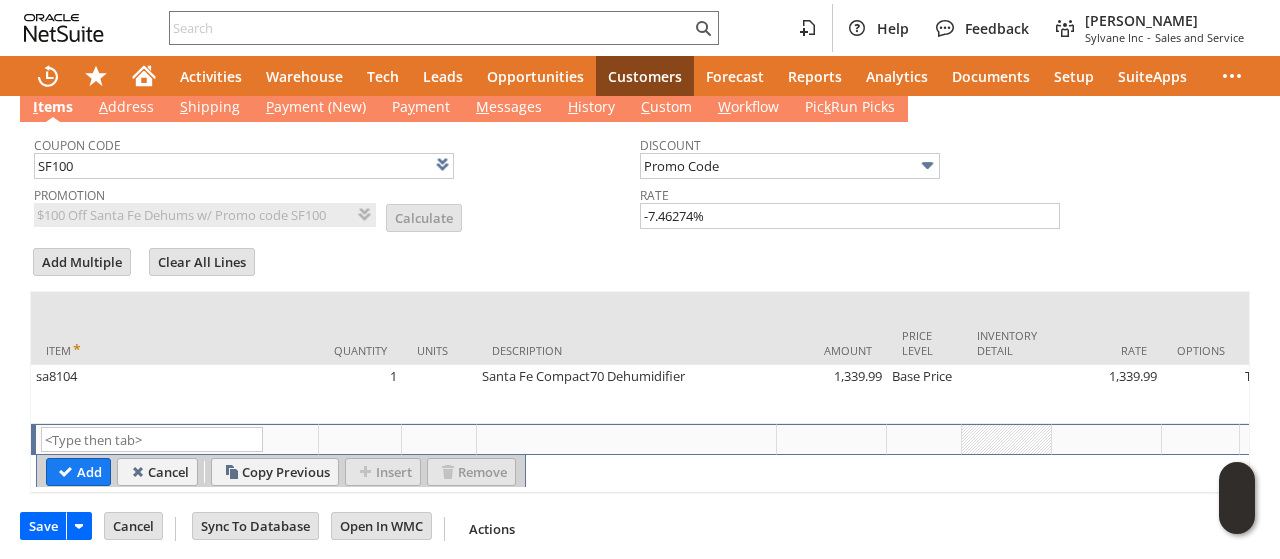 scroll, scrollTop: 1012, scrollLeft: 0, axis: vertical 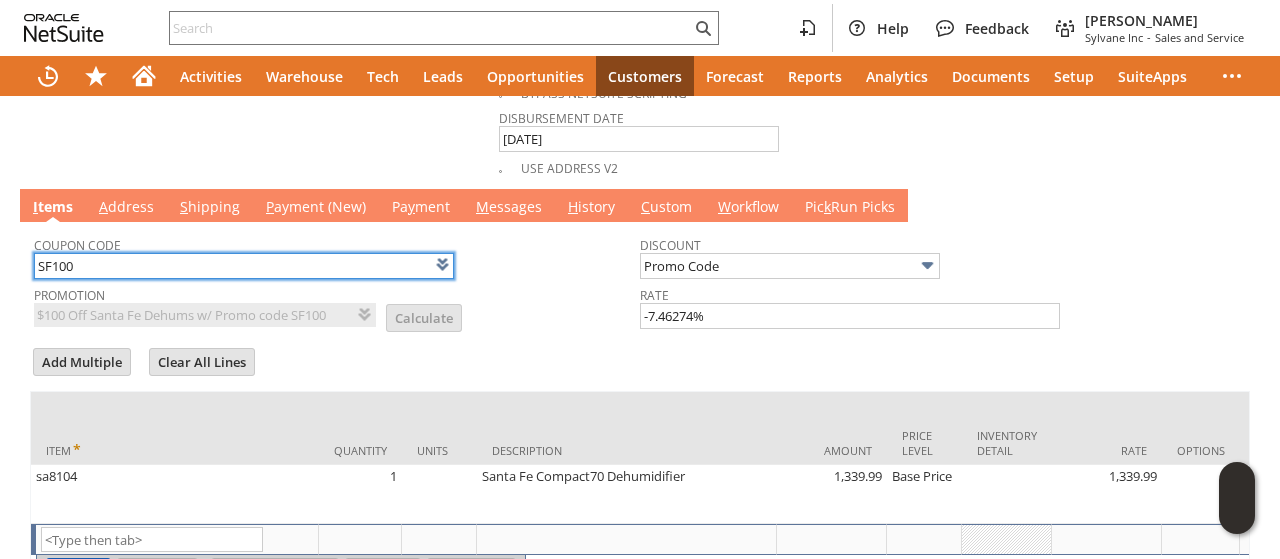 click on "SF100" at bounding box center (244, 266) 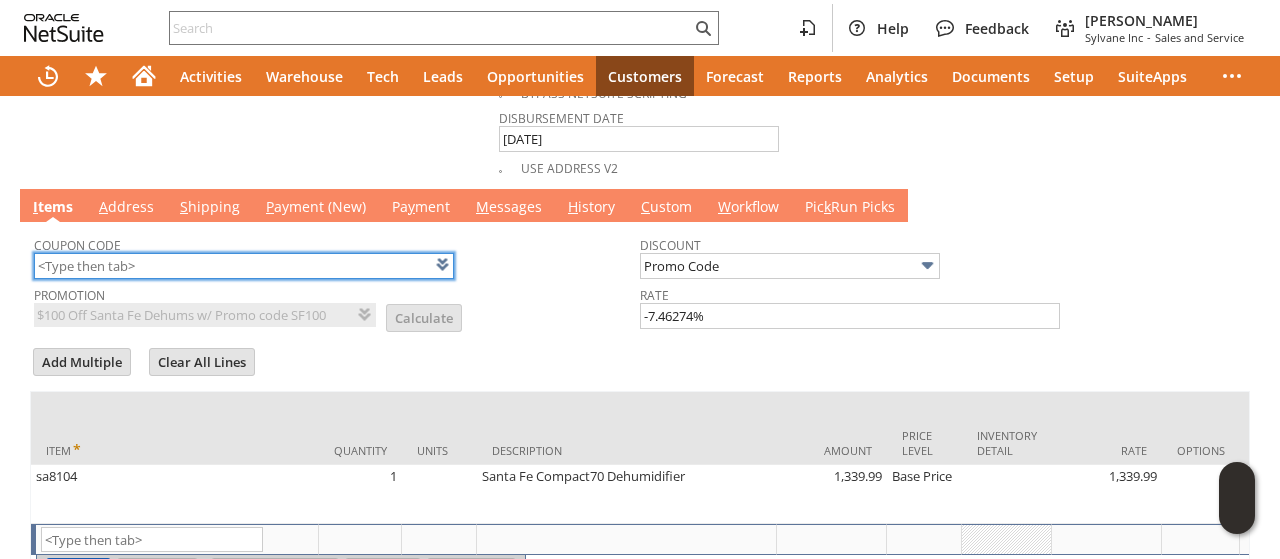 type 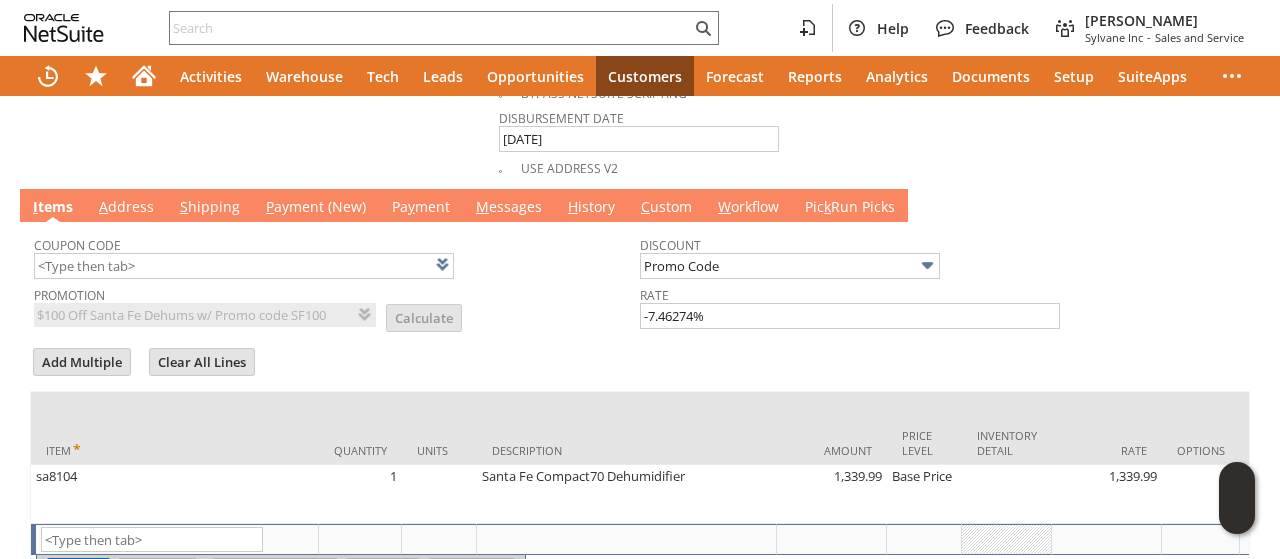 click on "Promotion
$100 Off Santa Fe Dehums w/ Promo code SF100
List
Calculate" at bounding box center [337, 305] 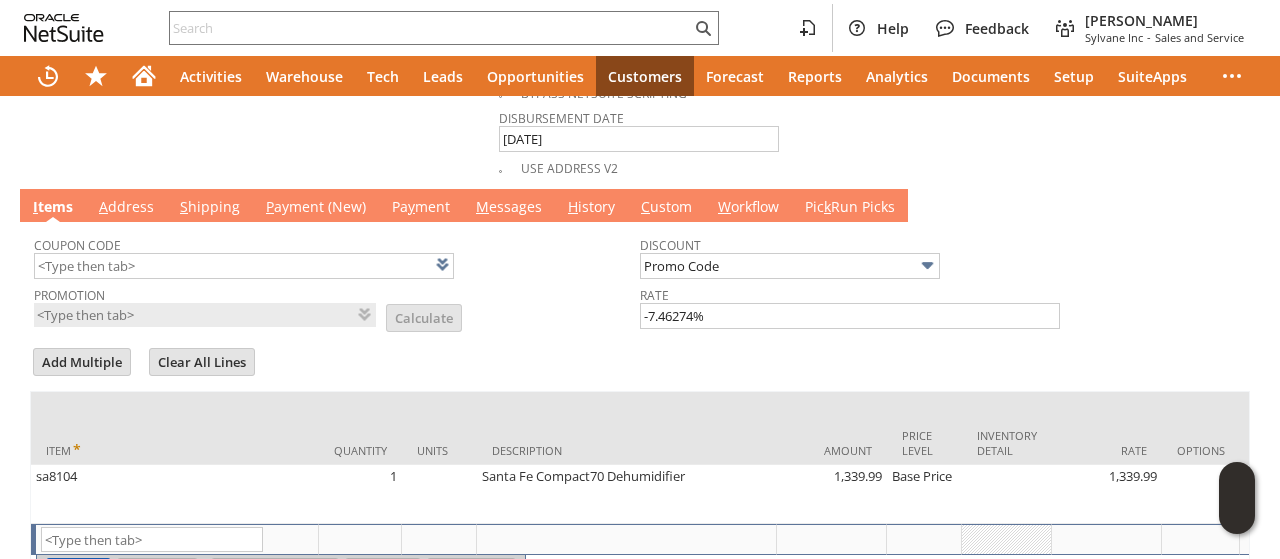 click on "Discount
Promo Code
Rate
-7.46274%" at bounding box center [943, 278] 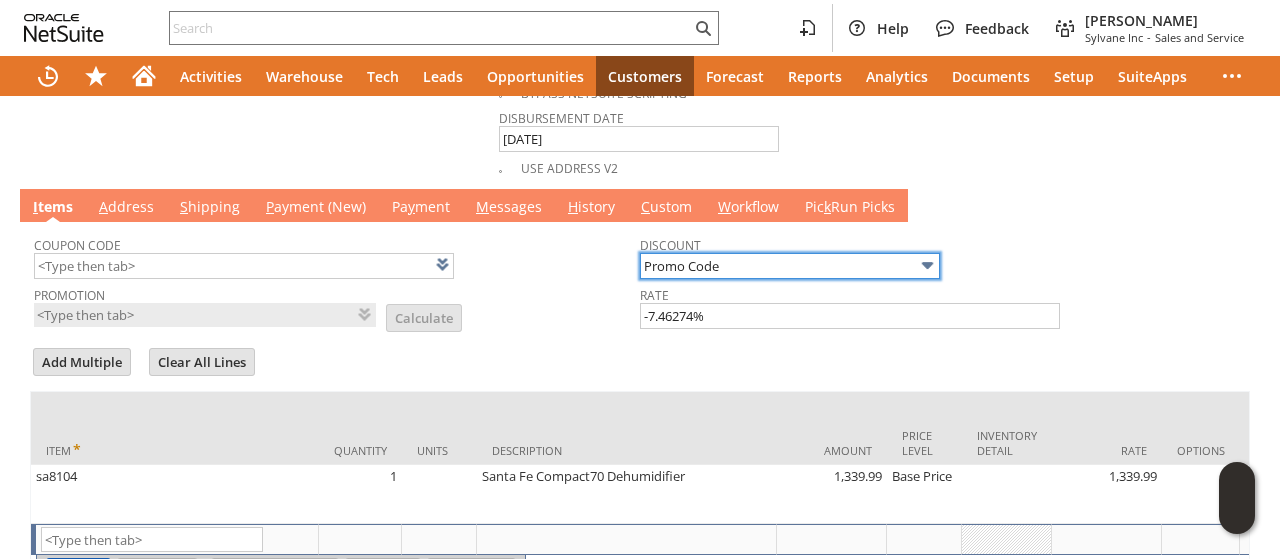 click on "Promo Code" at bounding box center [790, 266] 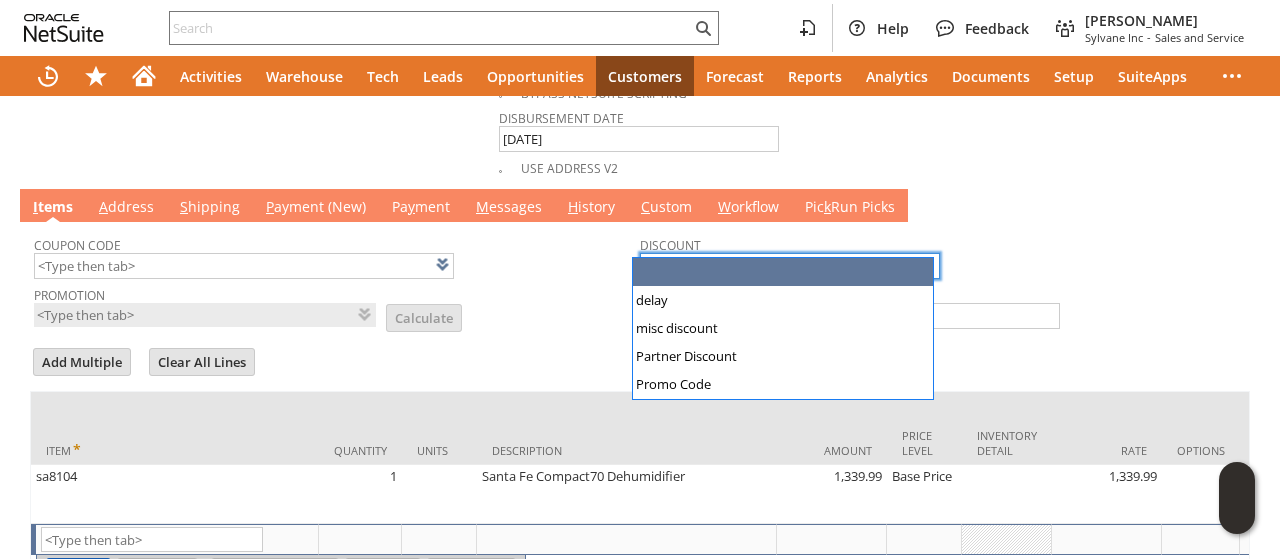 drag, startPoint x: 662, startPoint y: 291, endPoint x: 662, endPoint y: 273, distance: 18 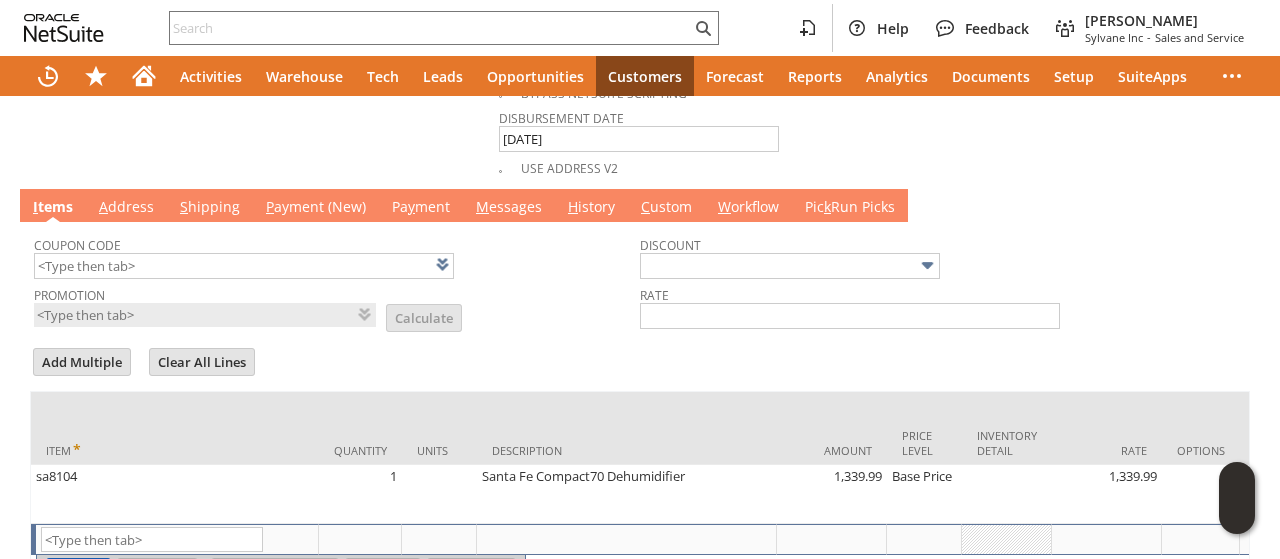 click on "Promotion
List
Calculate" at bounding box center (337, 305) 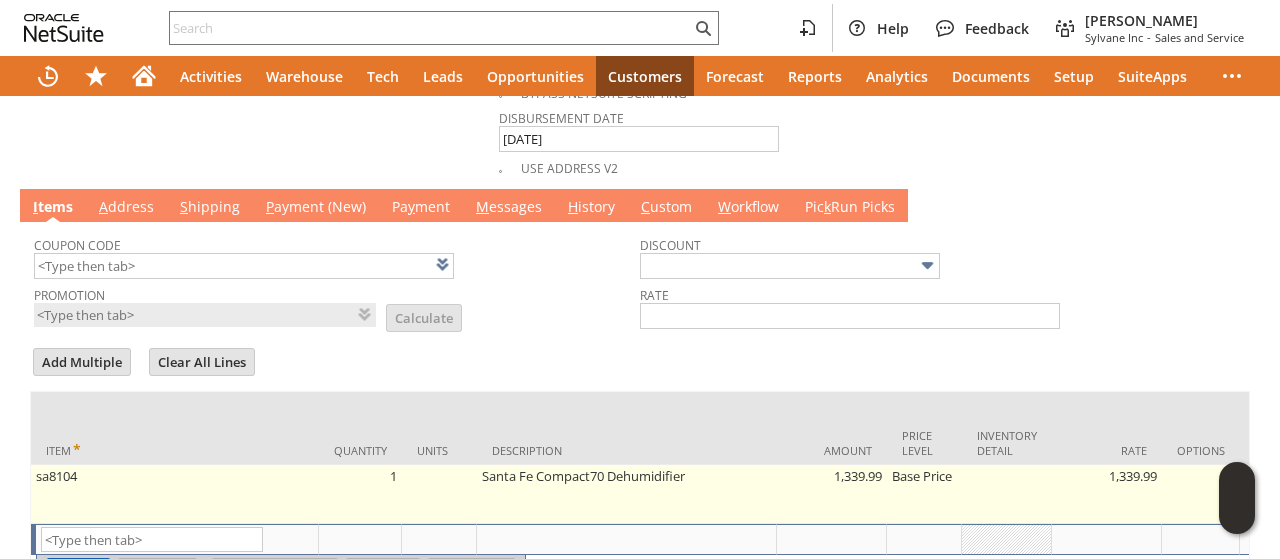 click on "Santa Fe Compact70 Dehumidifier" at bounding box center (627, 494) 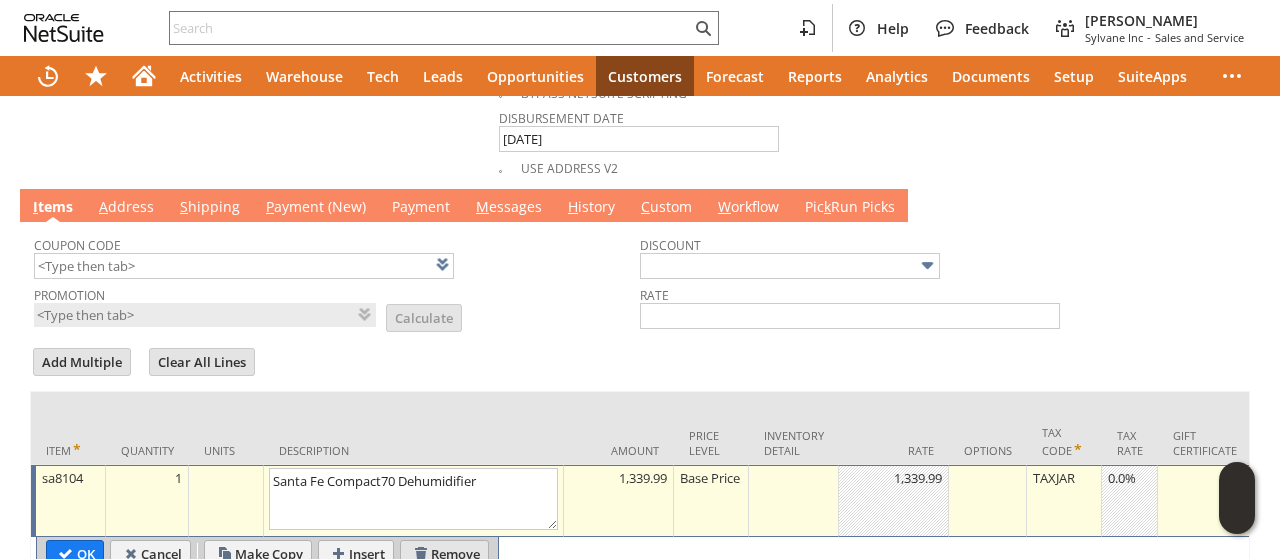 click on "Remove" at bounding box center [444, 554] 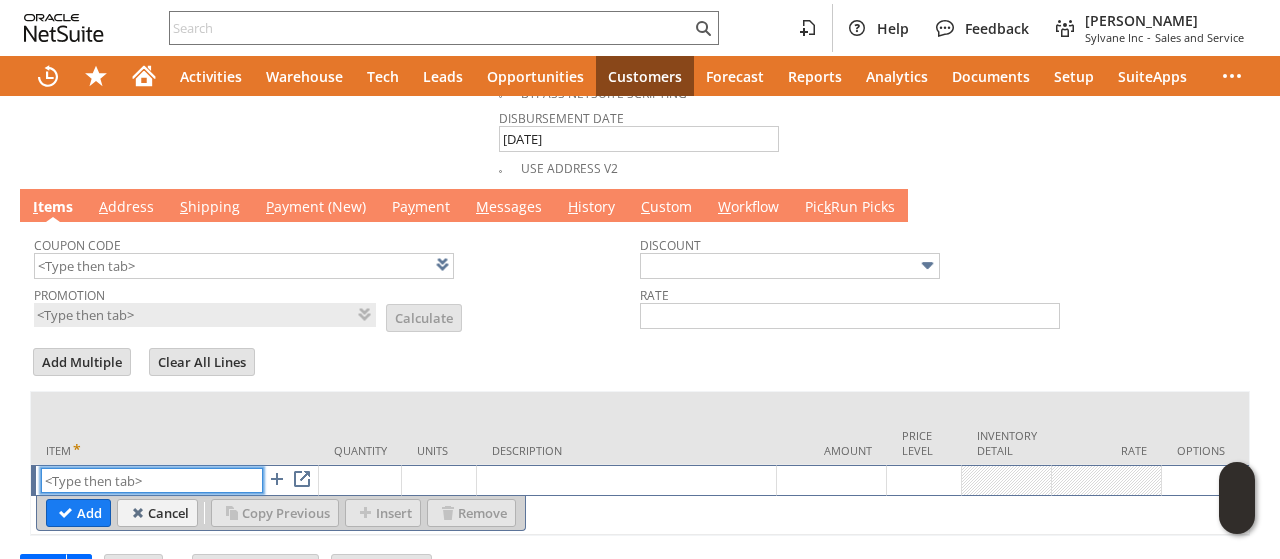 click at bounding box center (152, 480) 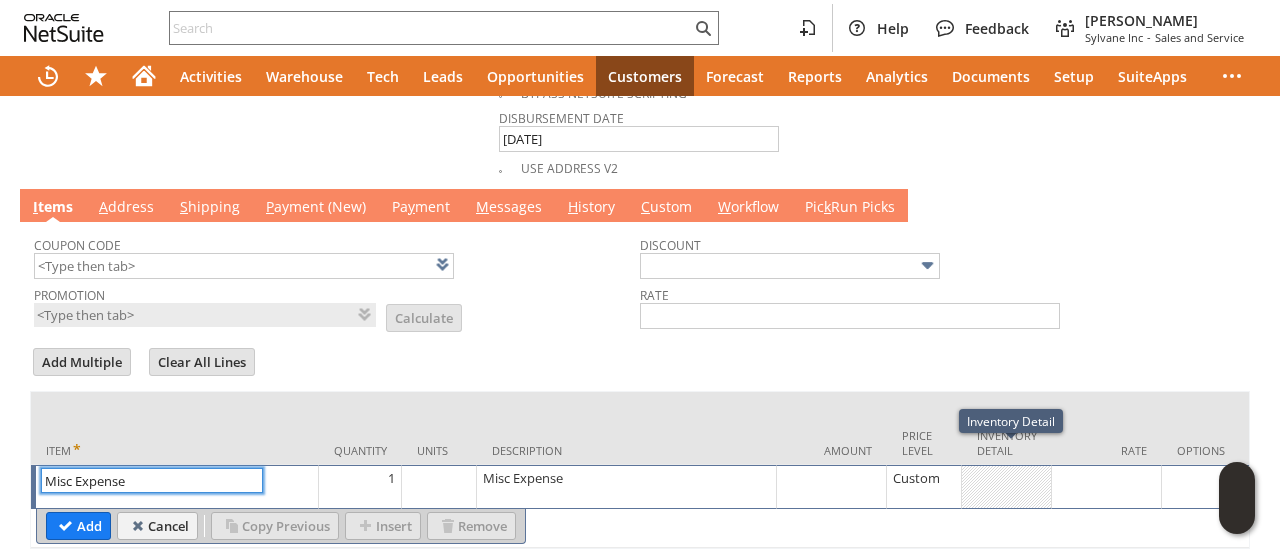 type on "Misc Expense" 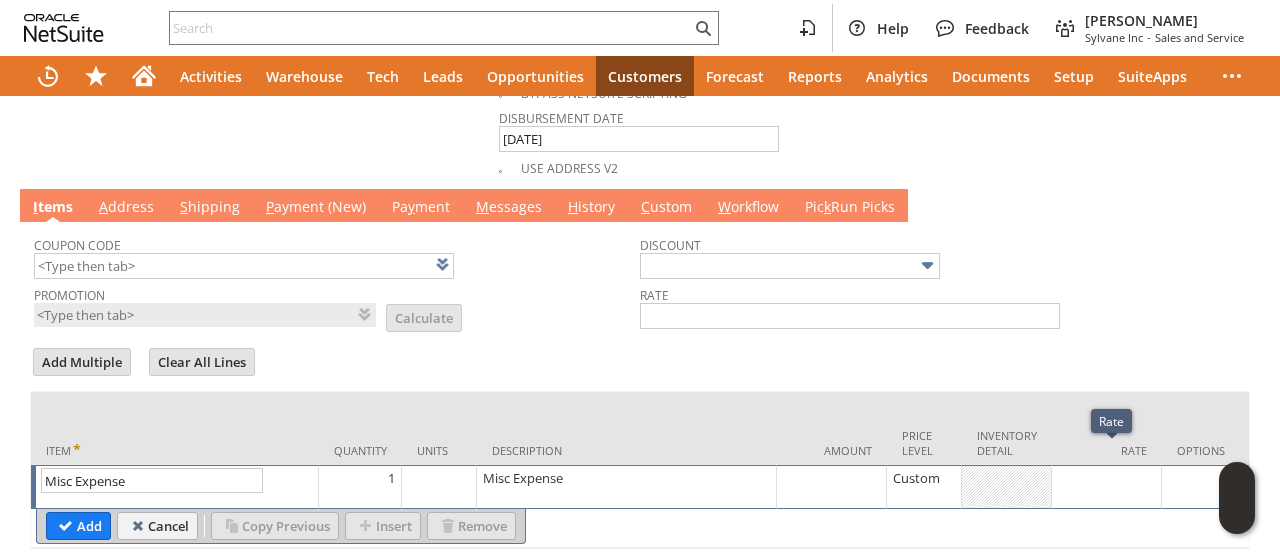 click at bounding box center (1107, 487) 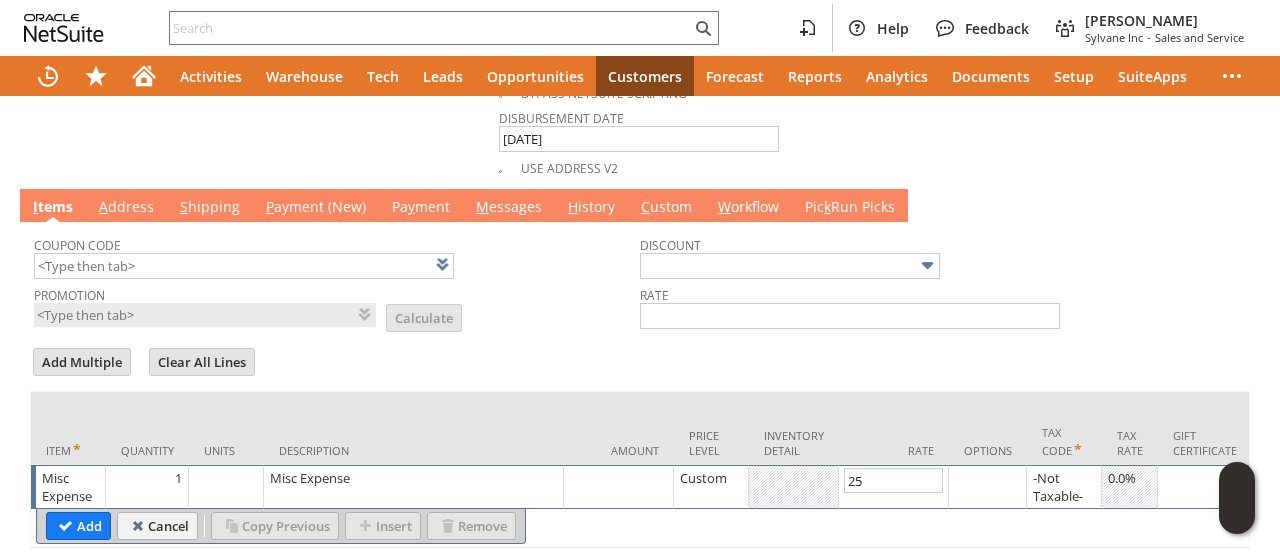 type on "25.00" 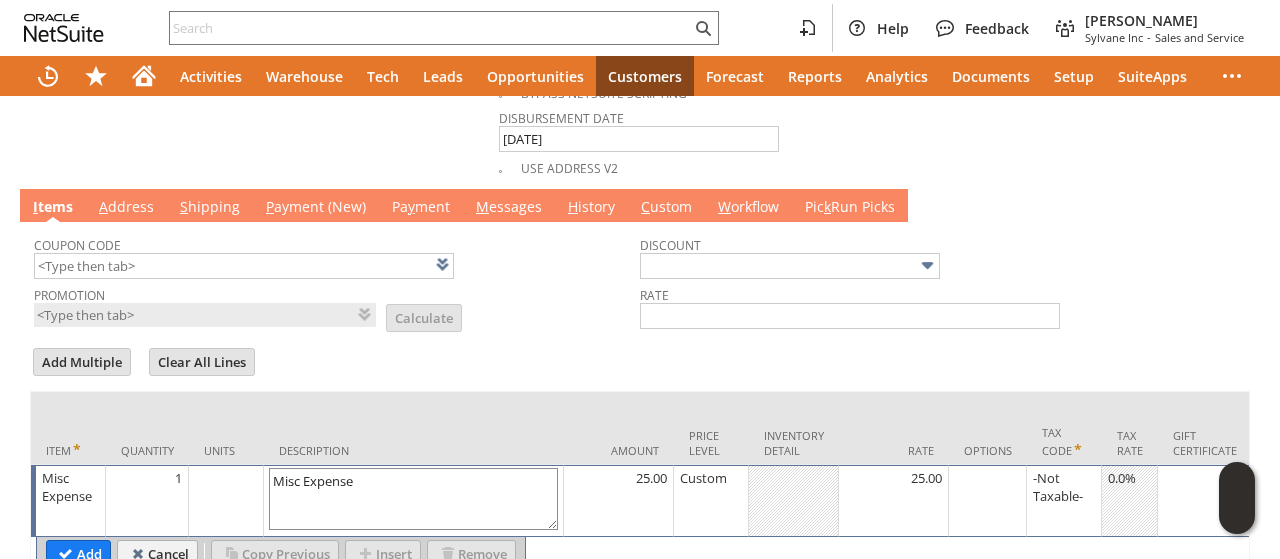 click on "Misc Expense" at bounding box center (413, 499) 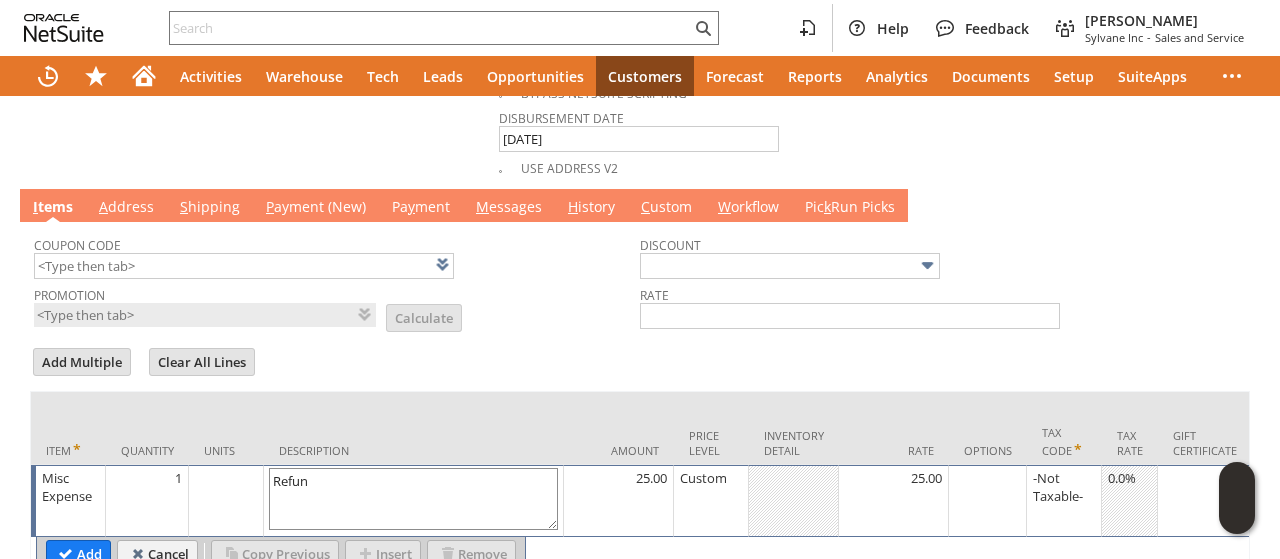 type on "Refund" 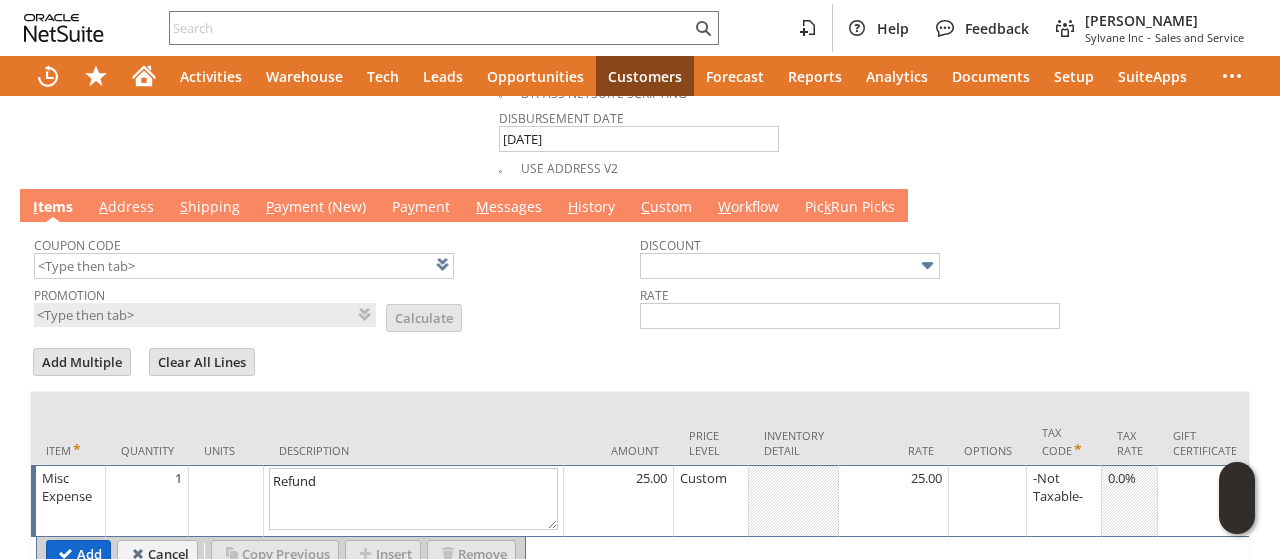 click on "Add" at bounding box center (78, 554) 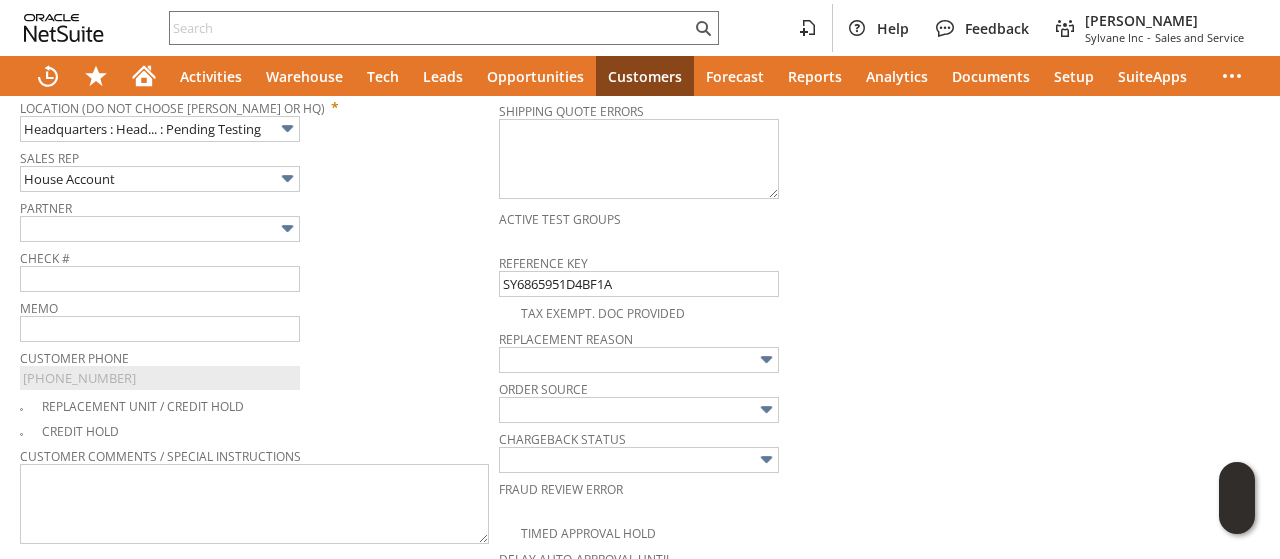 scroll, scrollTop: 412, scrollLeft: 0, axis: vertical 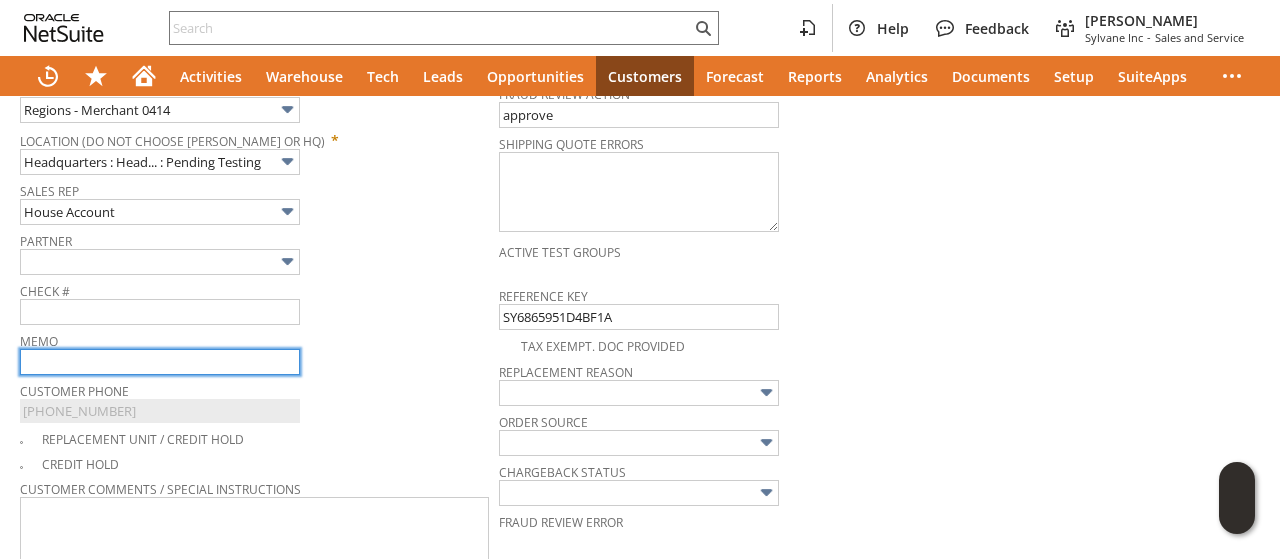 click at bounding box center [160, 362] 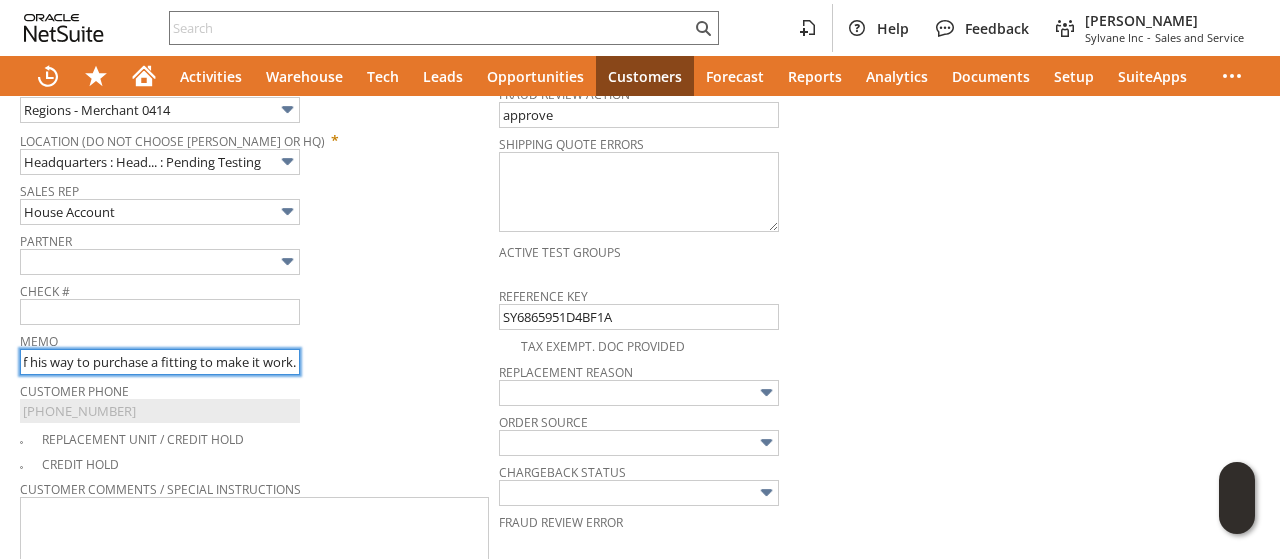 scroll, scrollTop: 0, scrollLeft: 434, axis: horizontal 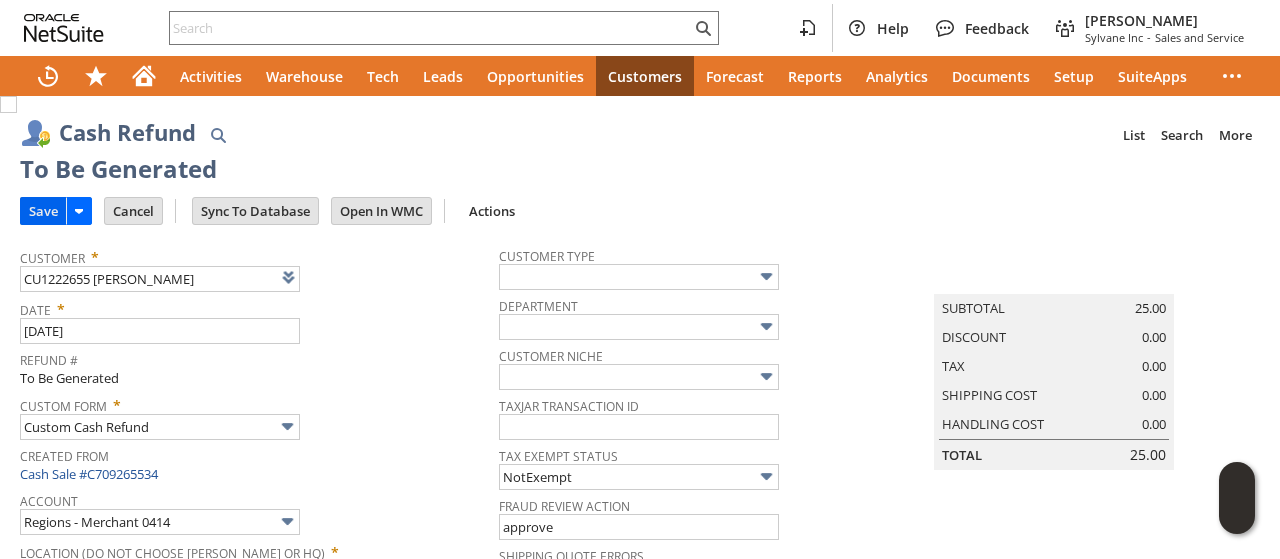 type on "was told unit could take a garden hose and it does not. had to go out of his way to purchase a fitting to make it work." 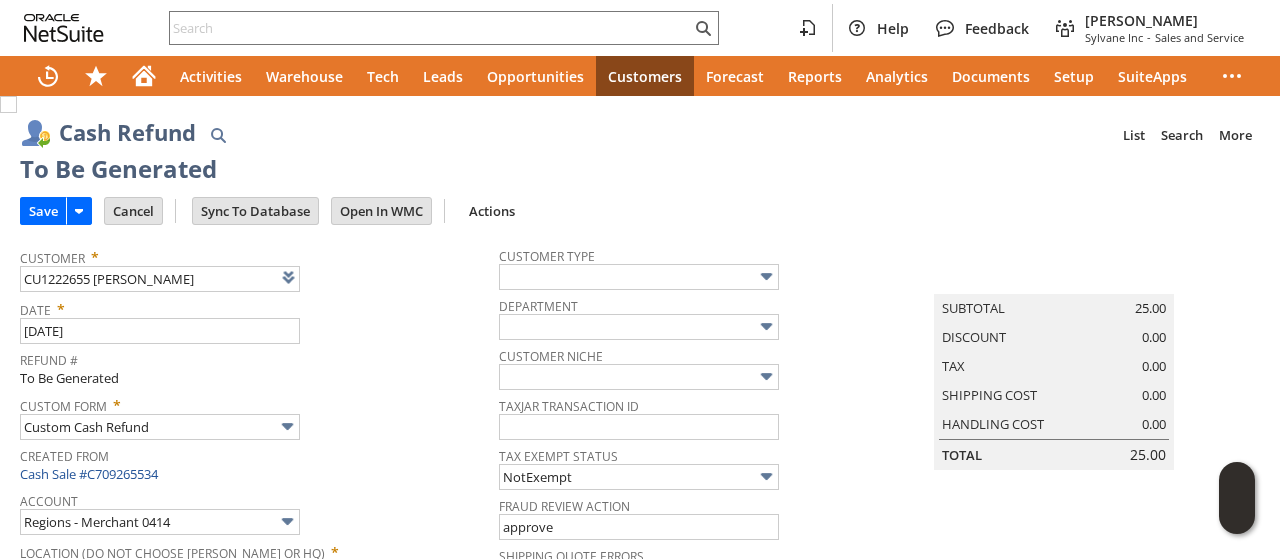 click on "To Be Generated" at bounding box center [640, 170] 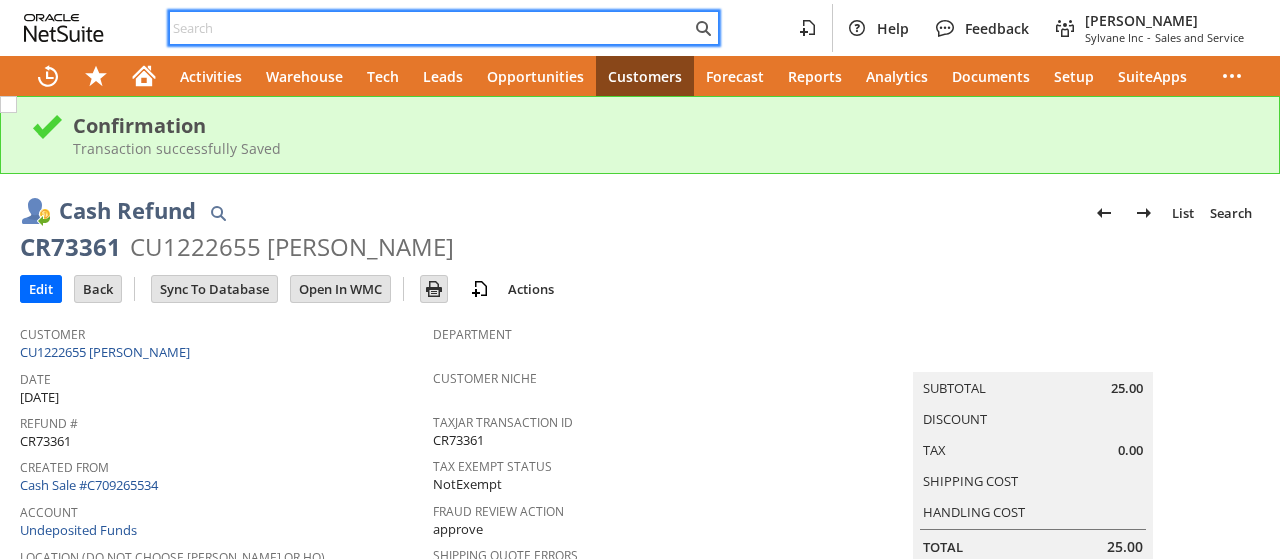 scroll, scrollTop: 0, scrollLeft: 0, axis: both 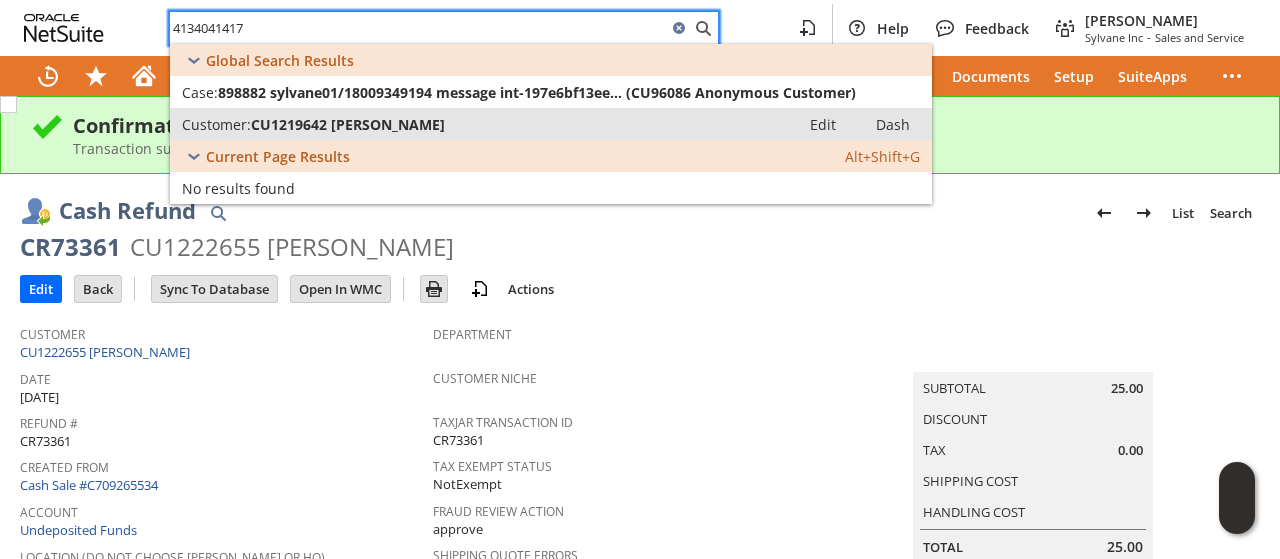 type on "4134041417" 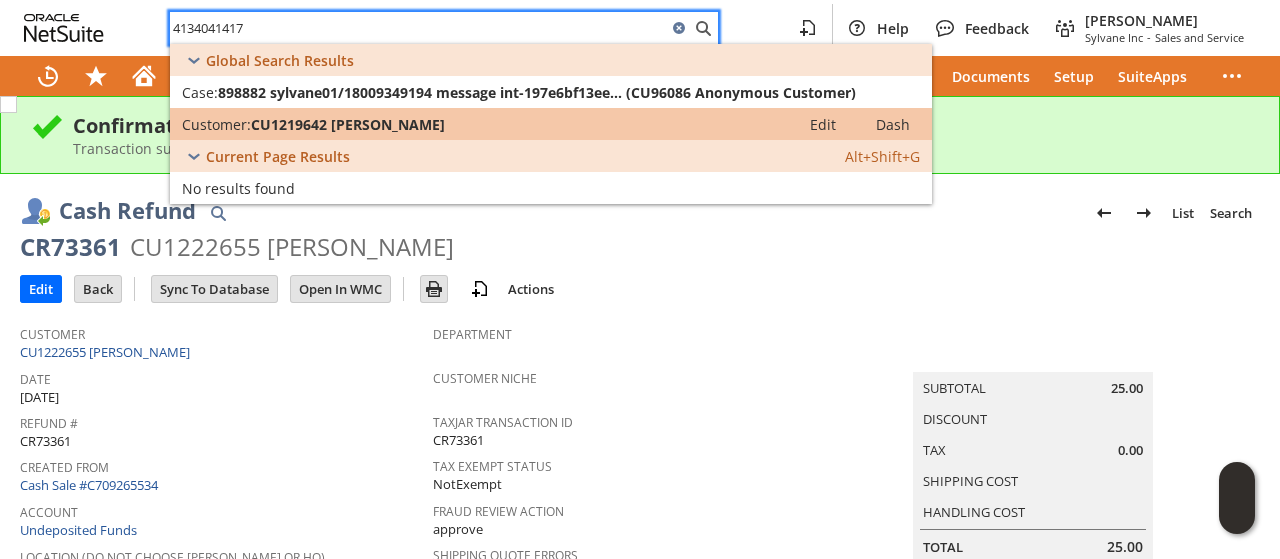 click on "Customer:  CU1219642 [PERSON_NAME]" at bounding box center [485, 124] 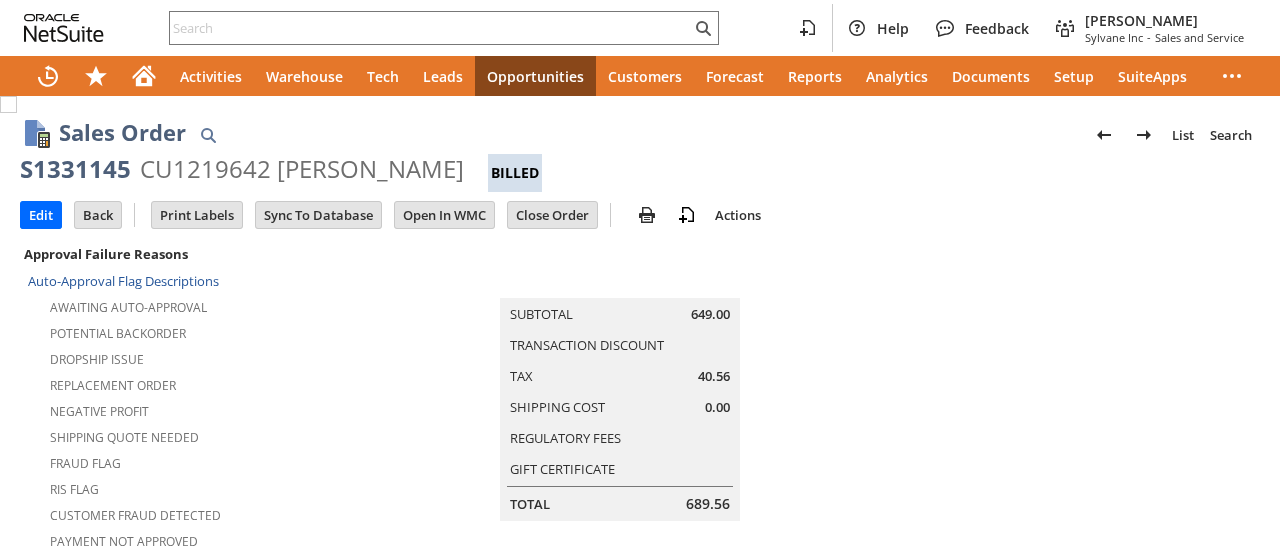 scroll, scrollTop: 0, scrollLeft: 0, axis: both 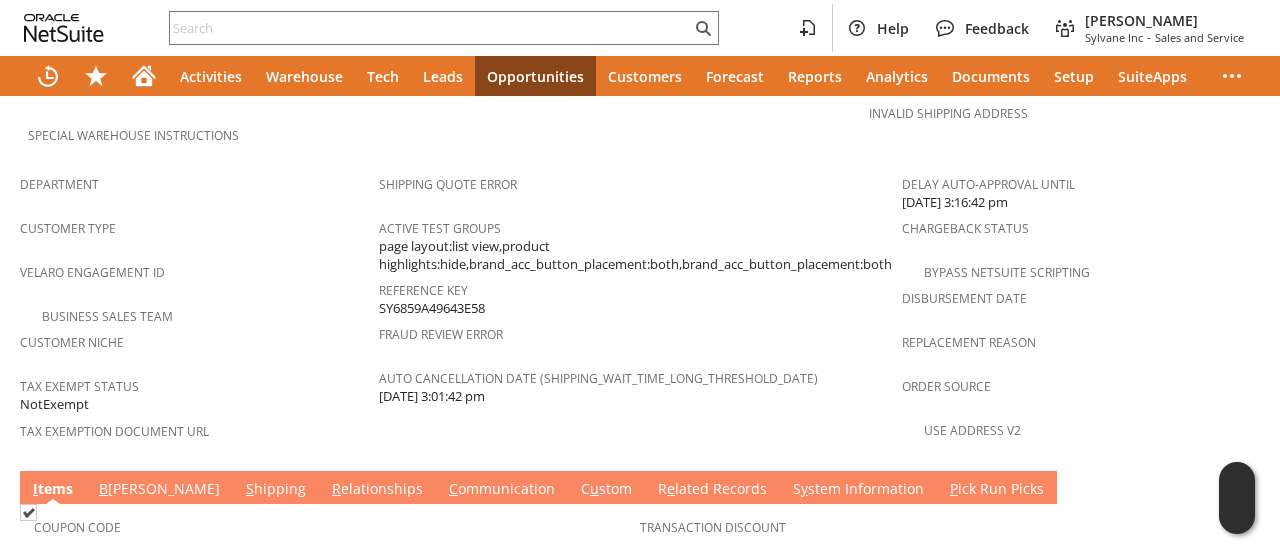 click on "S hipping" at bounding box center (276, 490) 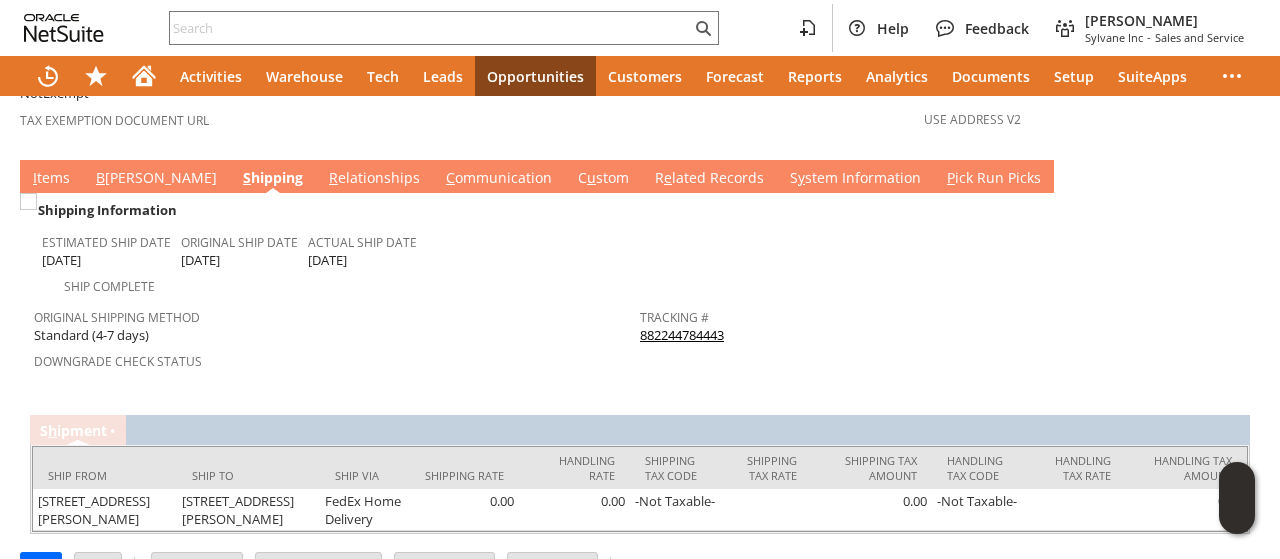 scroll, scrollTop: 1516, scrollLeft: 0, axis: vertical 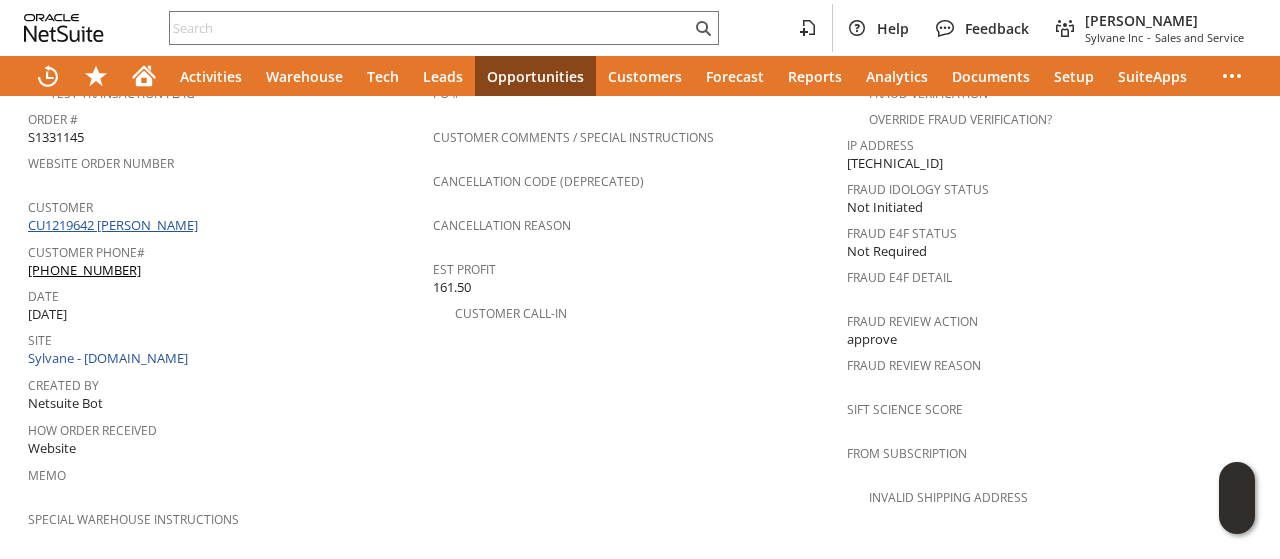 click on "CU1219642 [PERSON_NAME]" at bounding box center (115, 225) 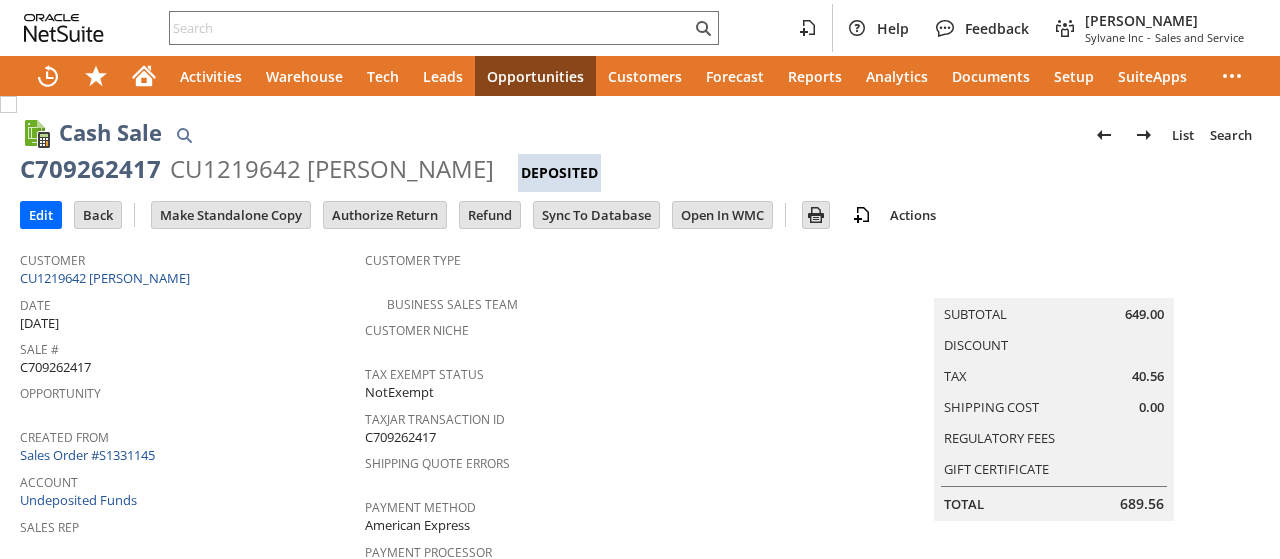 scroll, scrollTop: 0, scrollLeft: 0, axis: both 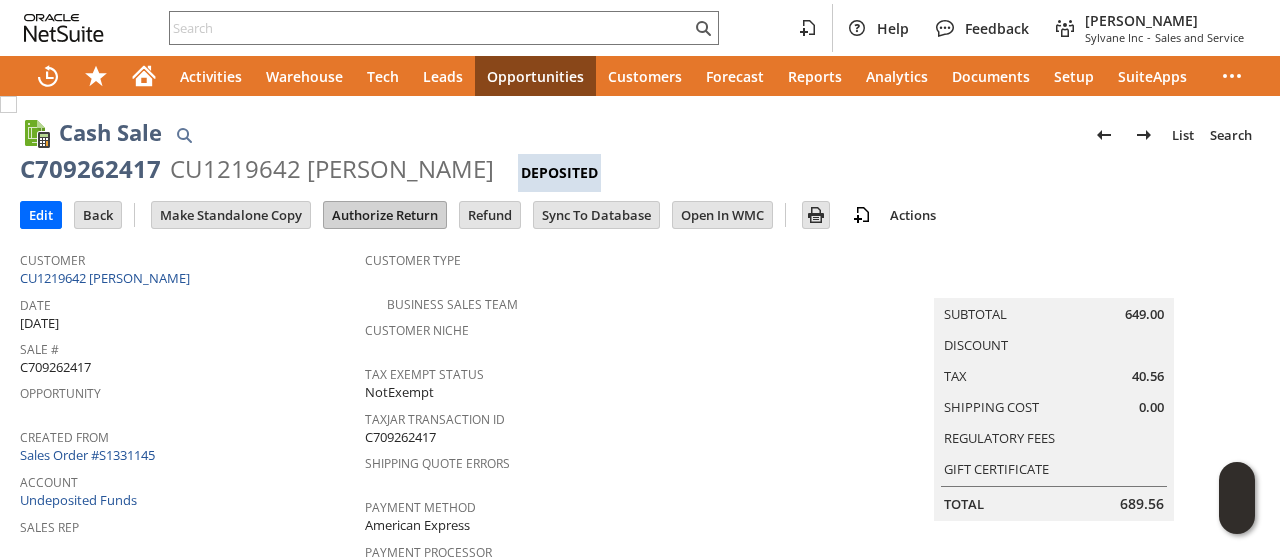 click on "Authorize Return" at bounding box center [385, 215] 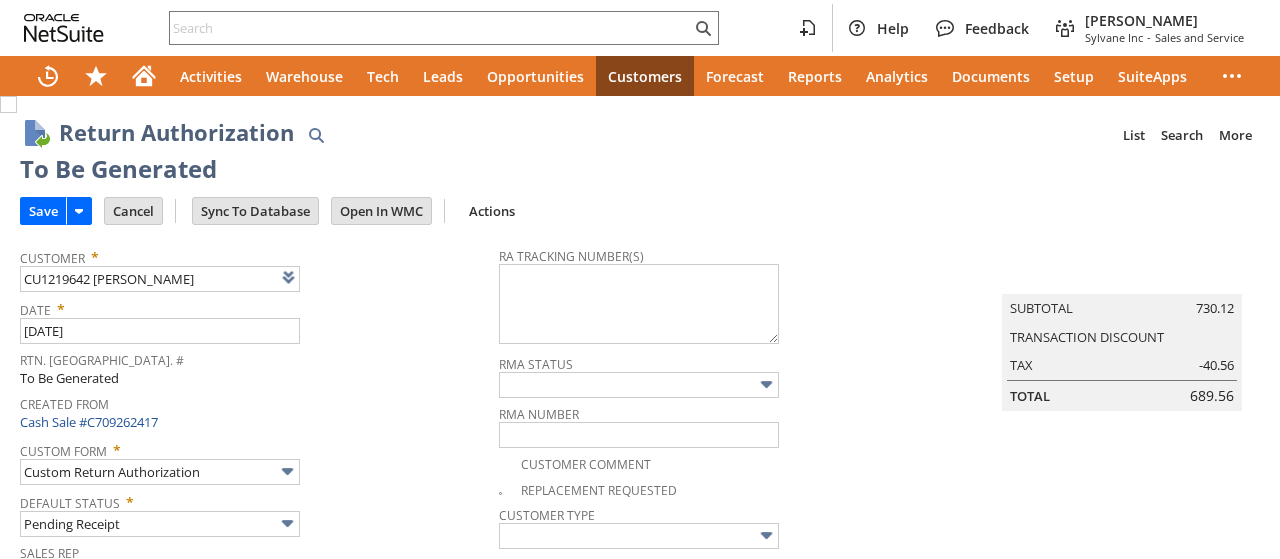 scroll, scrollTop: 0, scrollLeft: 0, axis: both 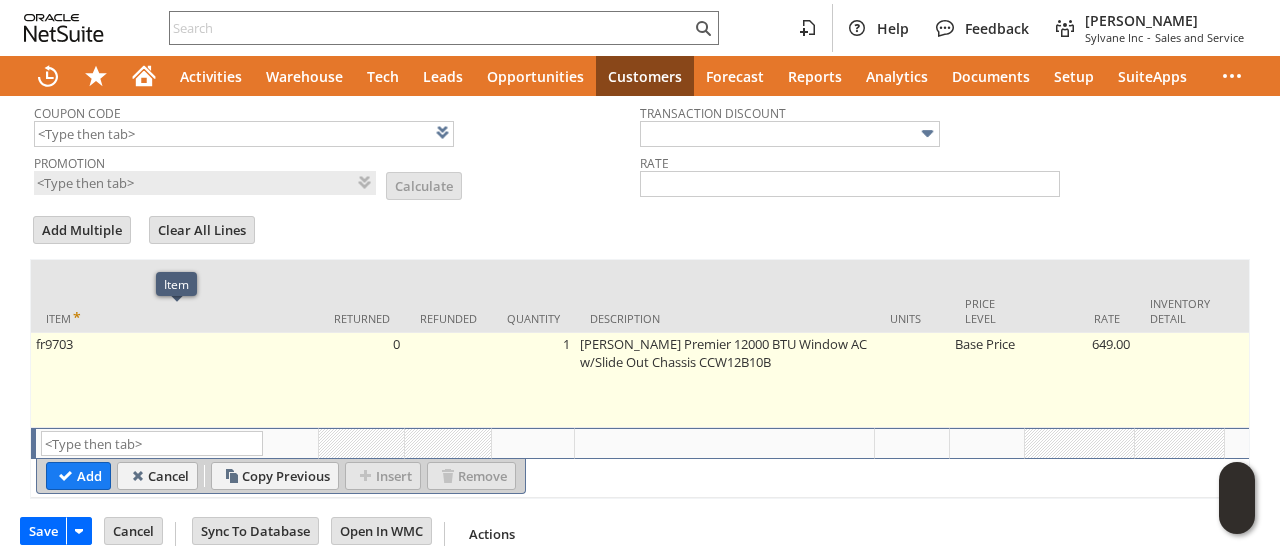 click on "Base Price" at bounding box center (987, 380) 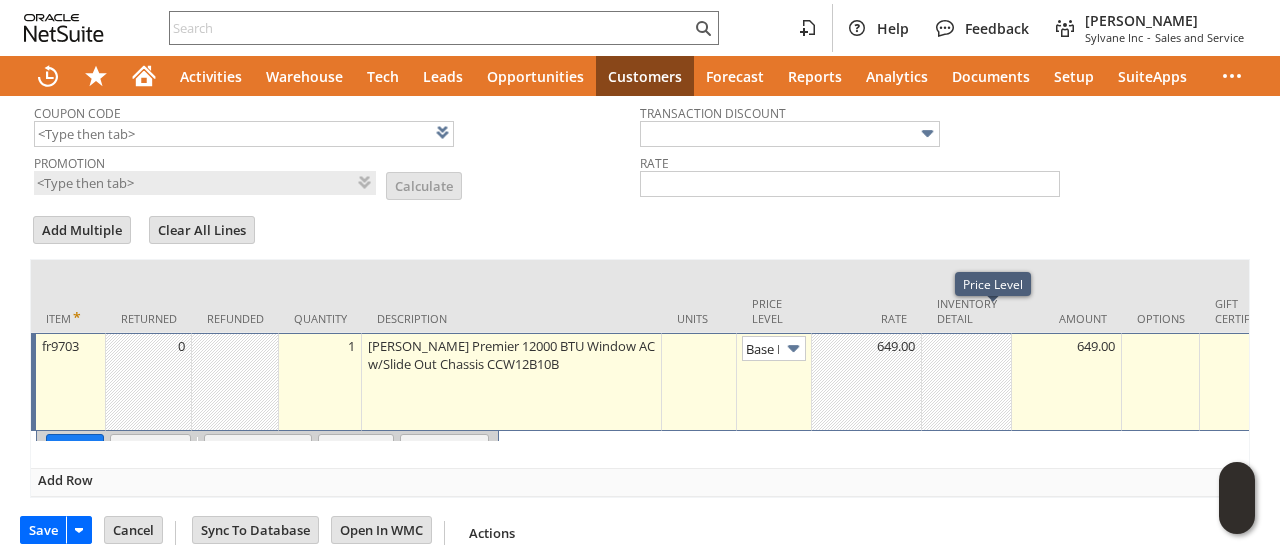 scroll, scrollTop: 0, scrollLeft: 28, axis: horizontal 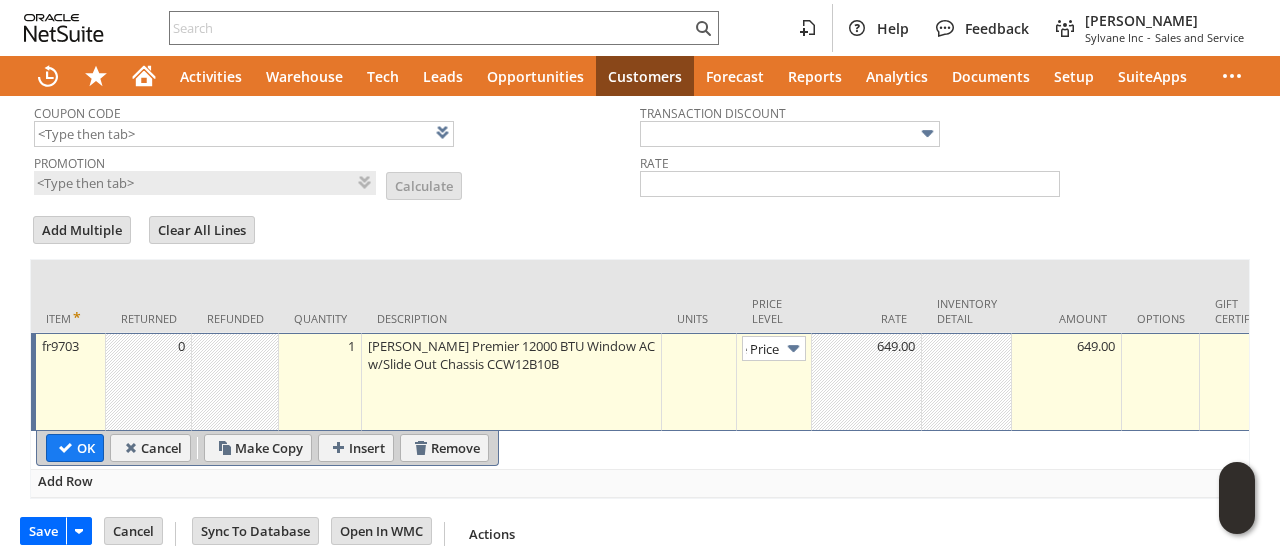click at bounding box center (793, 348) 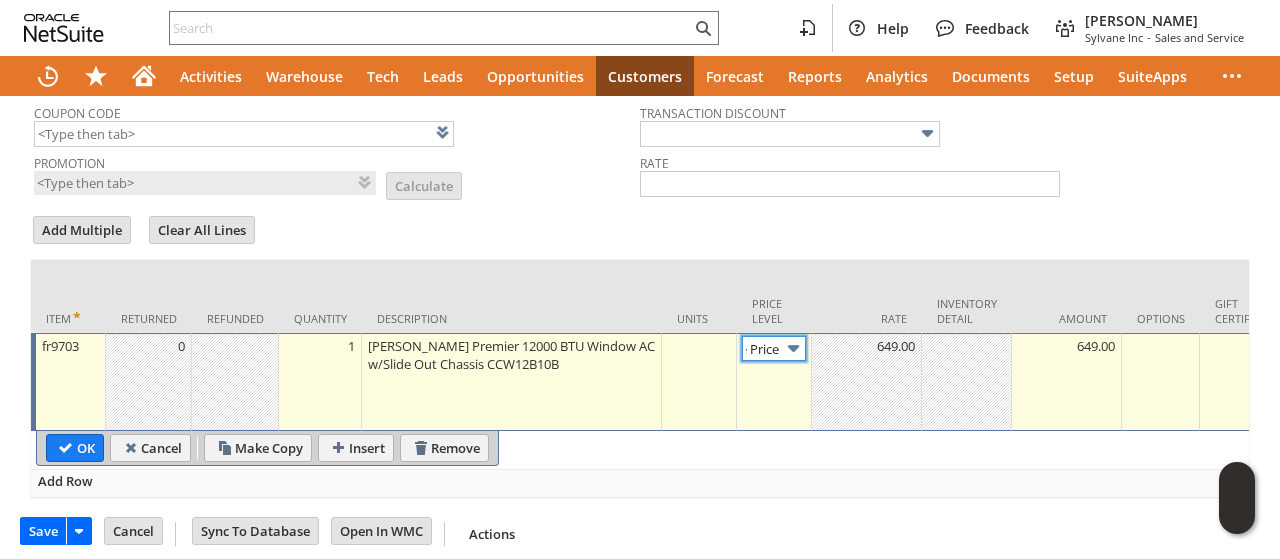 scroll, scrollTop: 0, scrollLeft: 0, axis: both 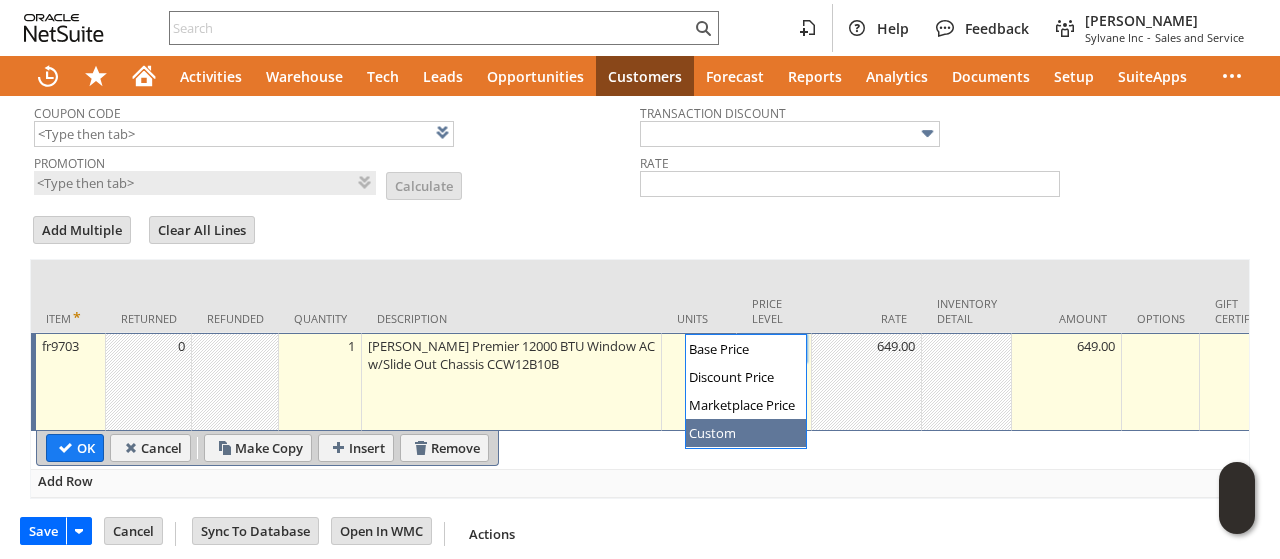 type on "Custom" 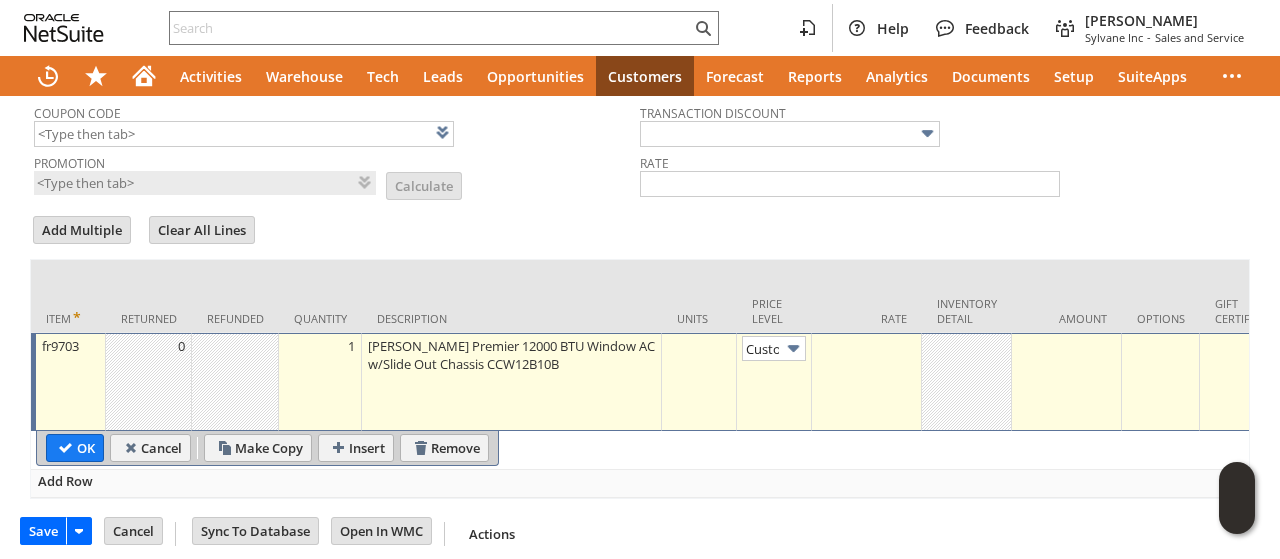 click at bounding box center [867, 382] 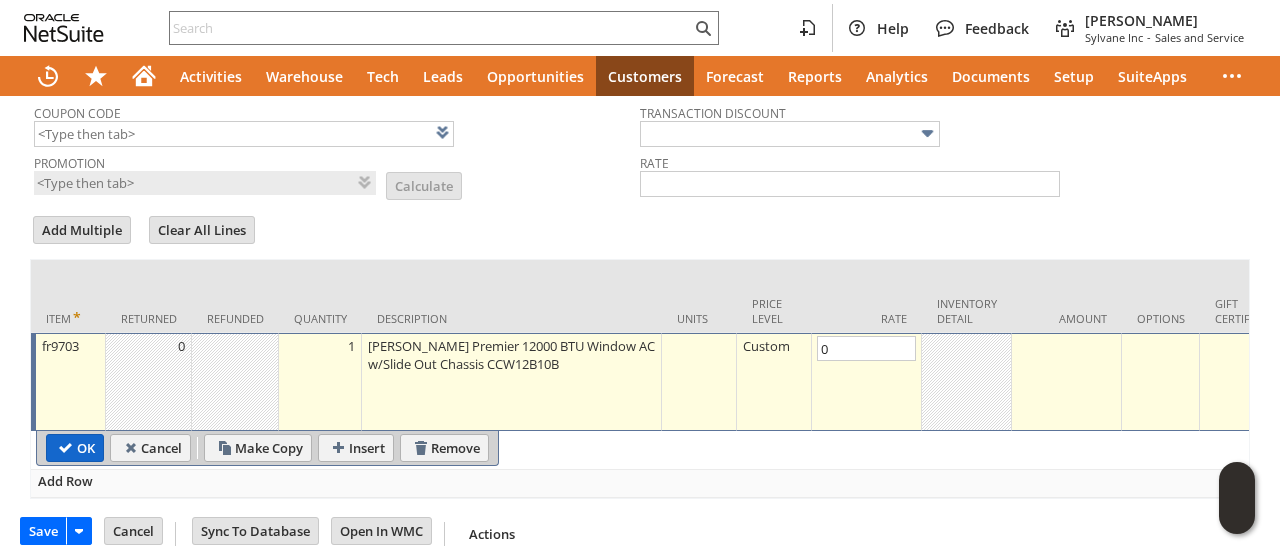 type on "0.00" 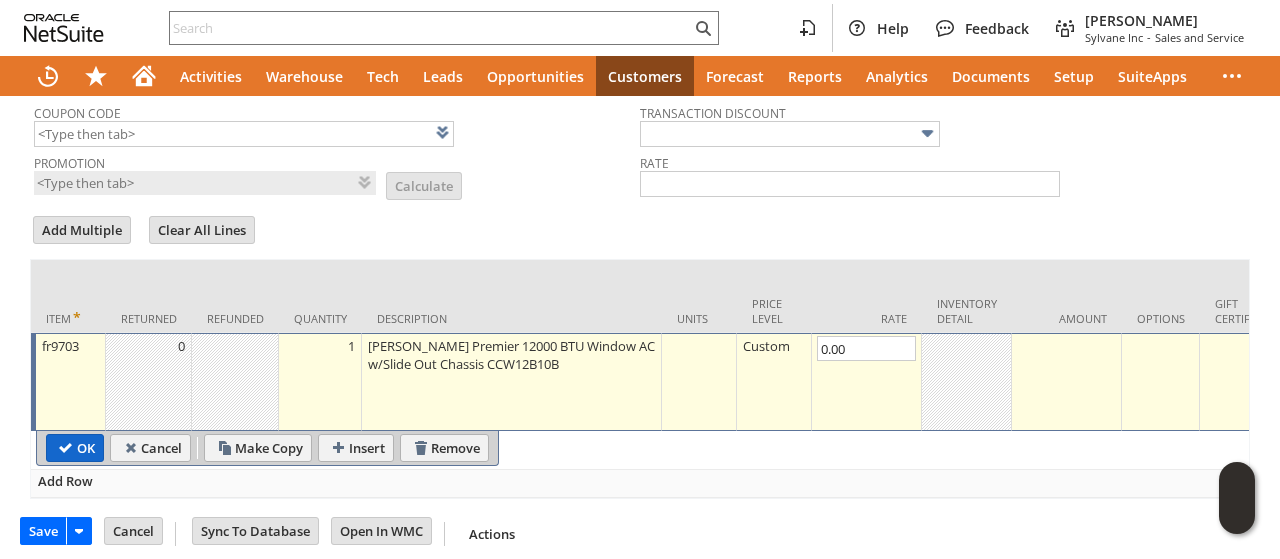 click on "OK" at bounding box center [75, 448] 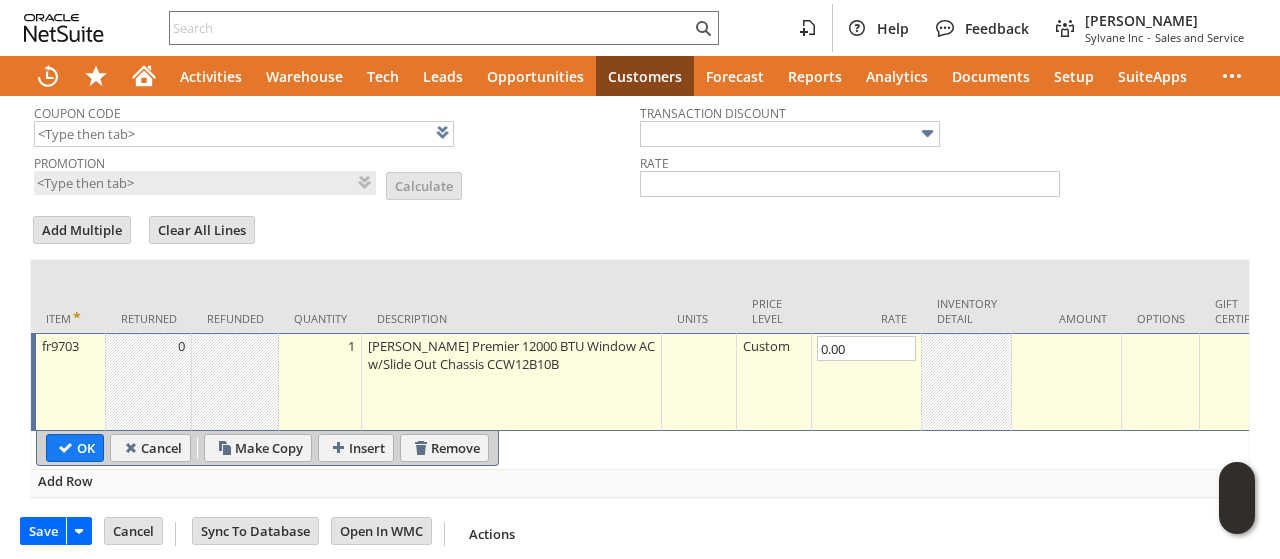 type 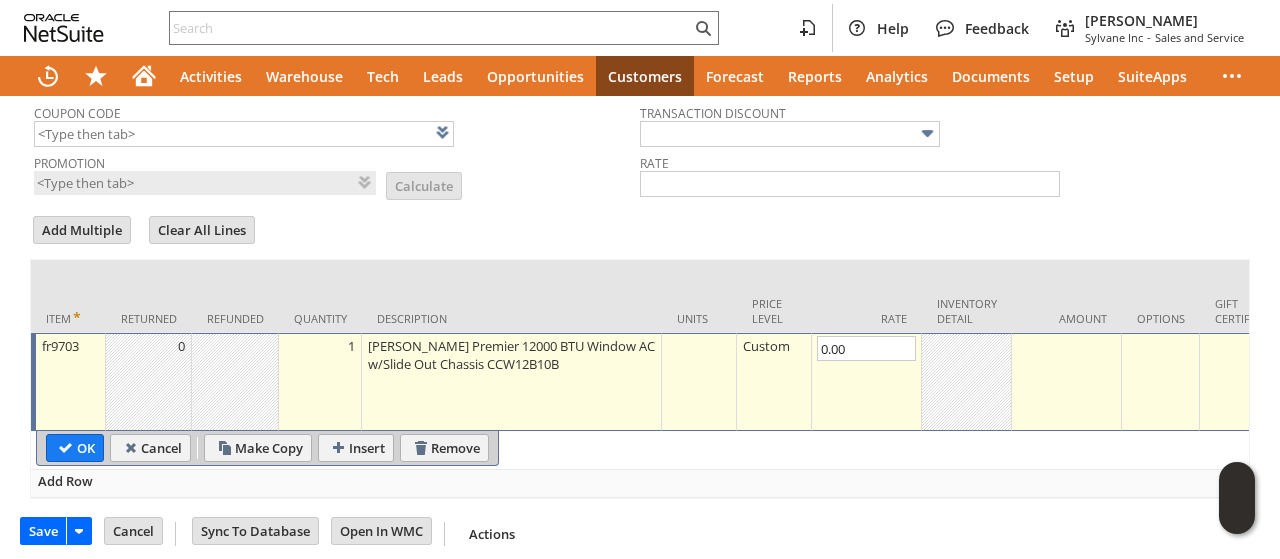 type on "Add" 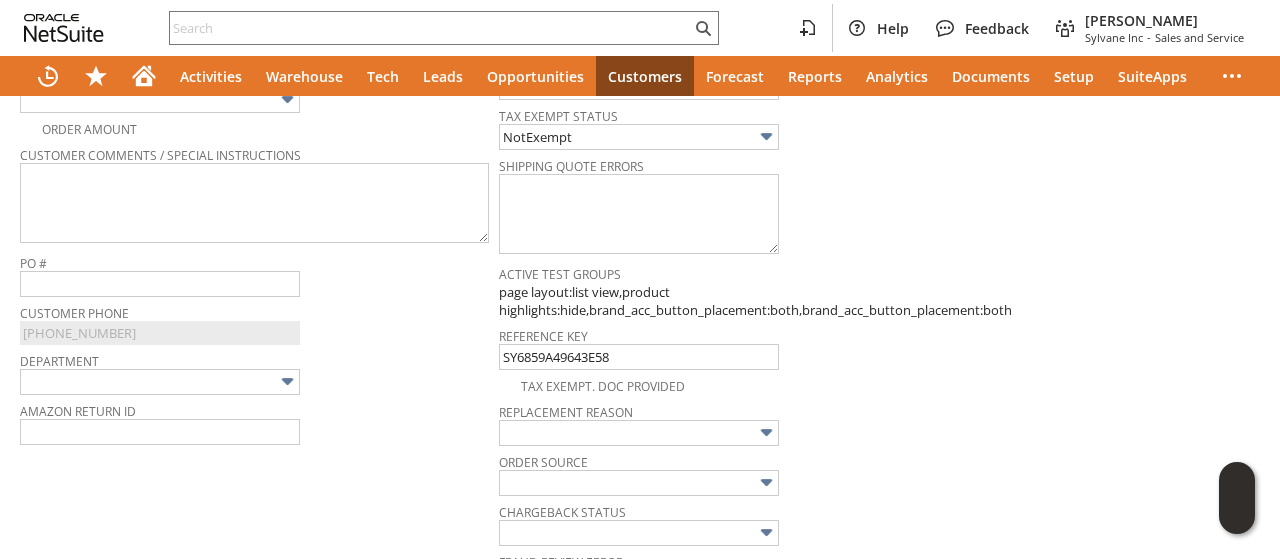 scroll, scrollTop: 620, scrollLeft: 0, axis: vertical 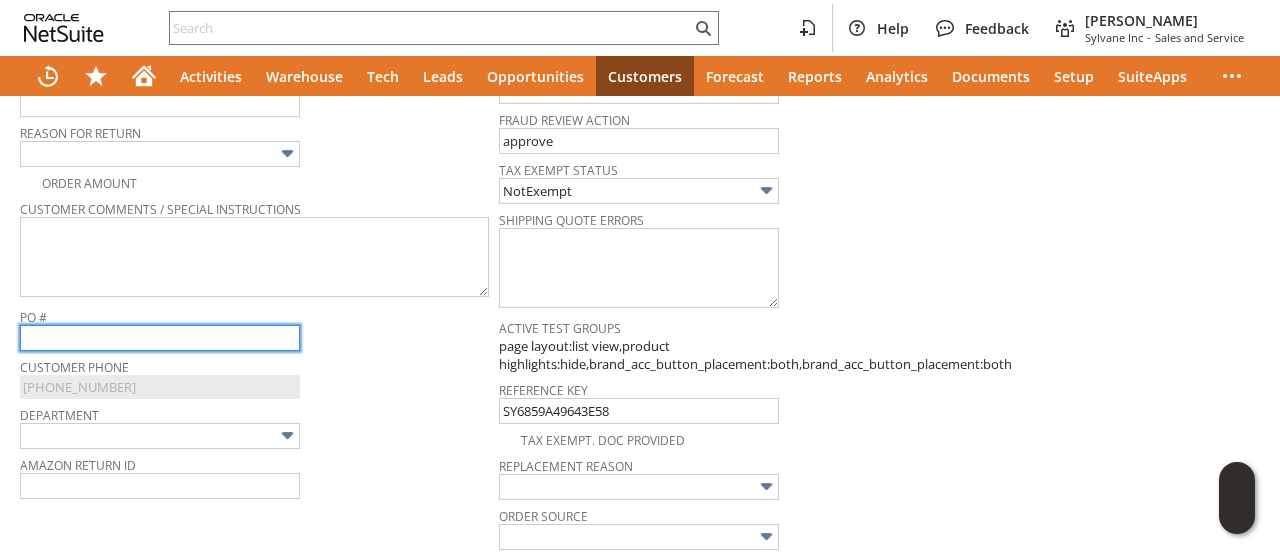 drag, startPoint x: 138, startPoint y: 331, endPoint x: 140, endPoint y: 317, distance: 14.142136 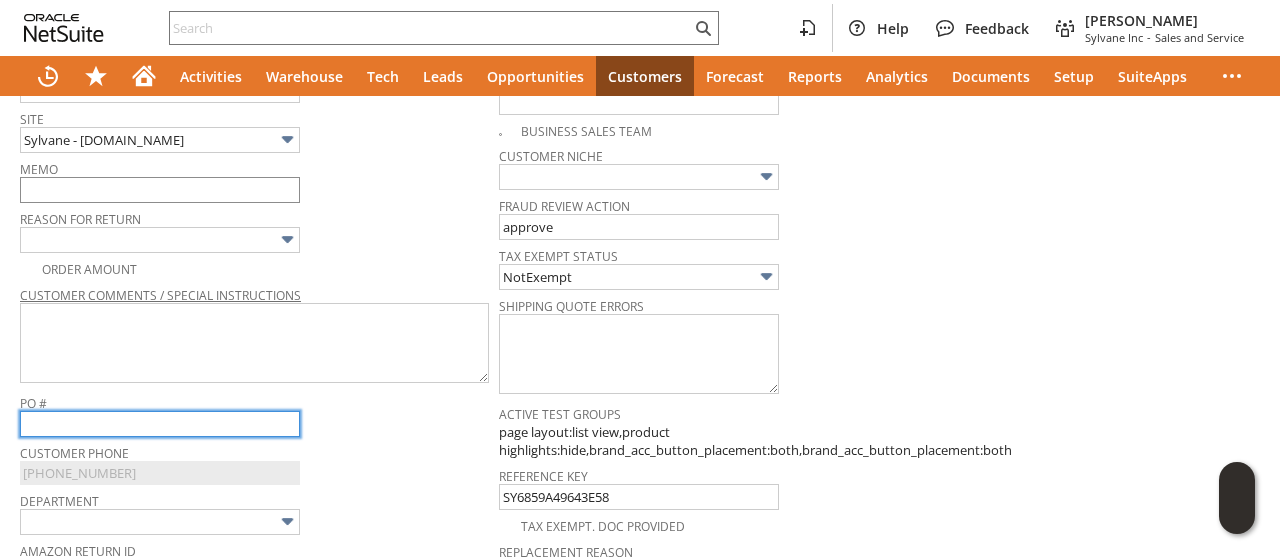 scroll, scrollTop: 420, scrollLeft: 0, axis: vertical 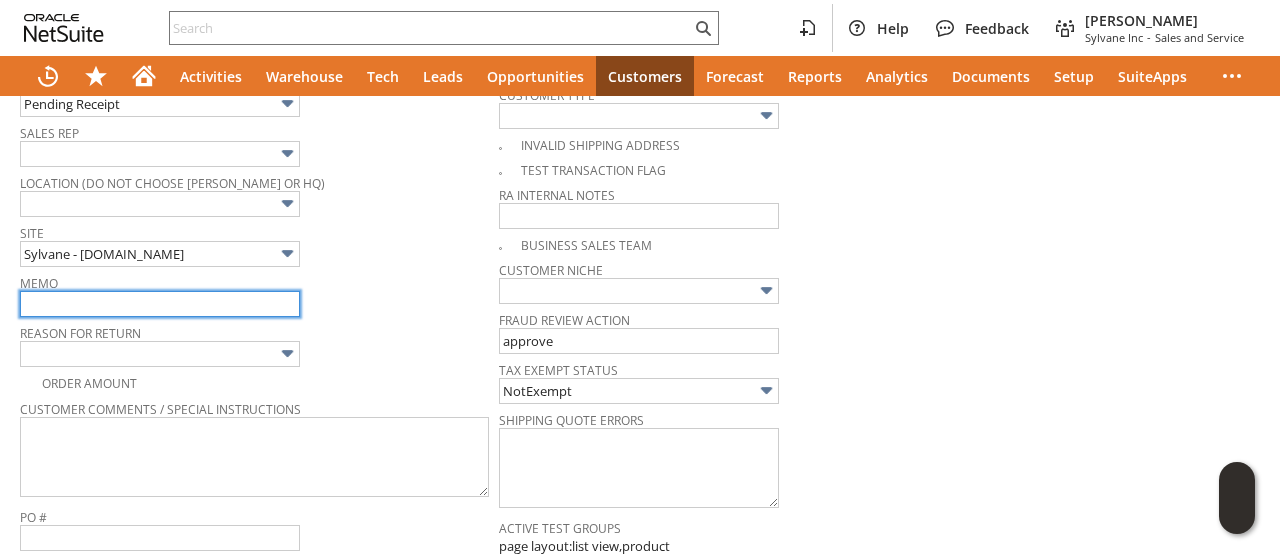 click at bounding box center (160, 304) 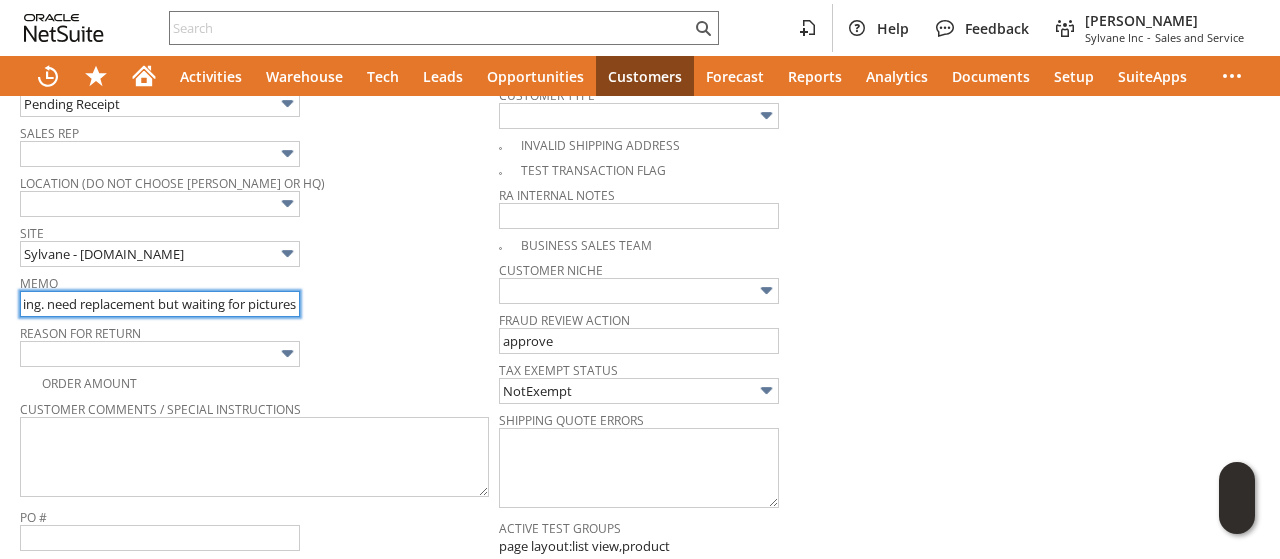 scroll, scrollTop: 0, scrollLeft: 316, axis: horizontal 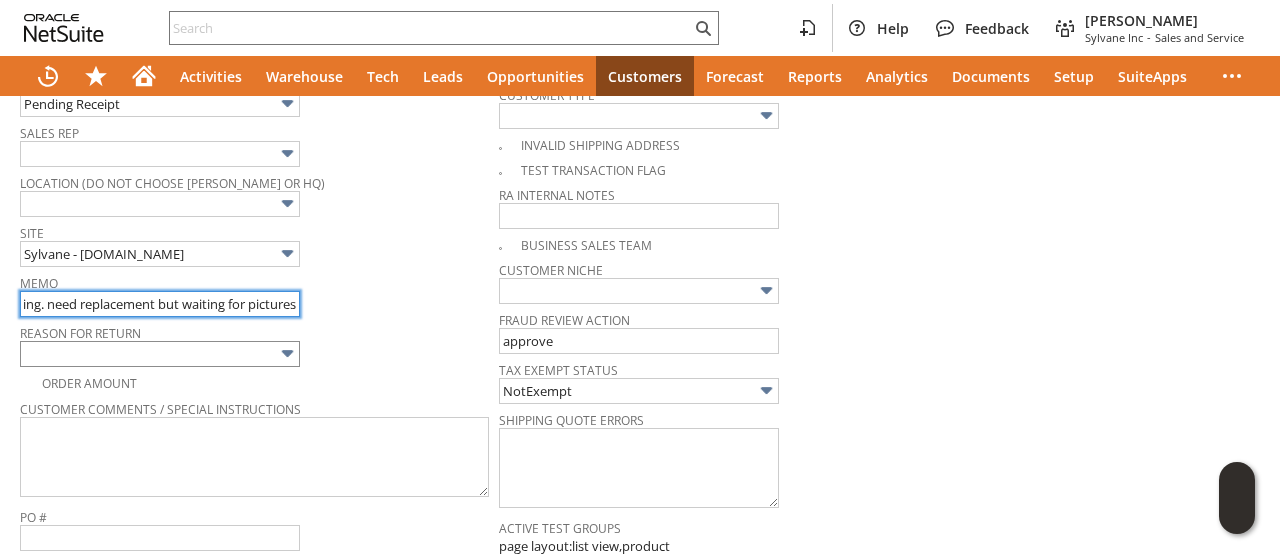 type on "unit came delivered on side also damaged and leaking. need replacement but waiting for pictures" 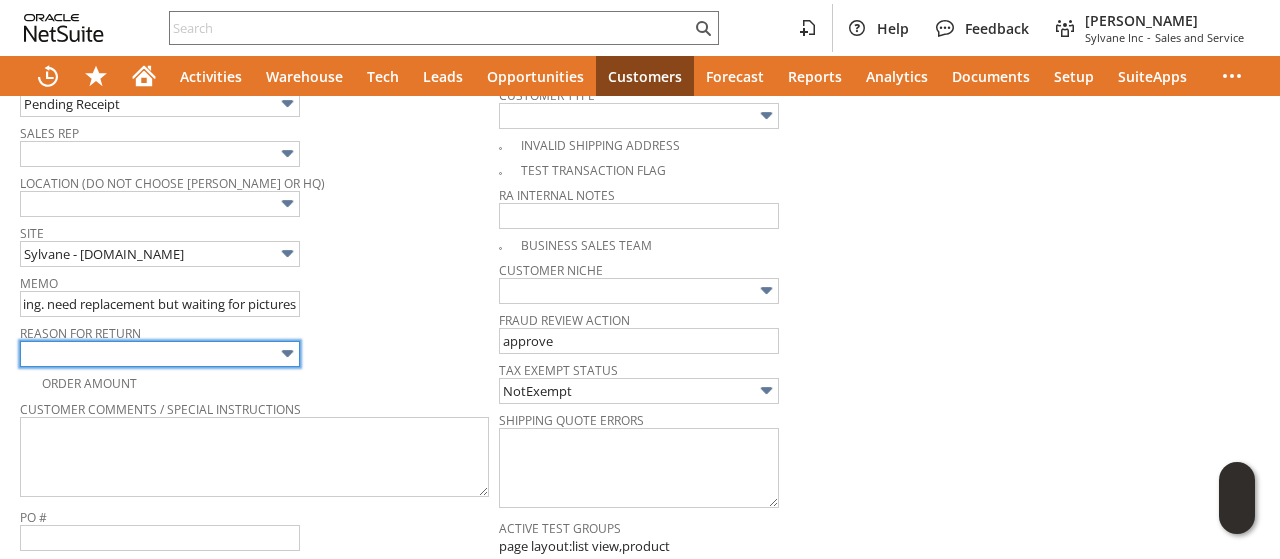 click at bounding box center [160, 354] 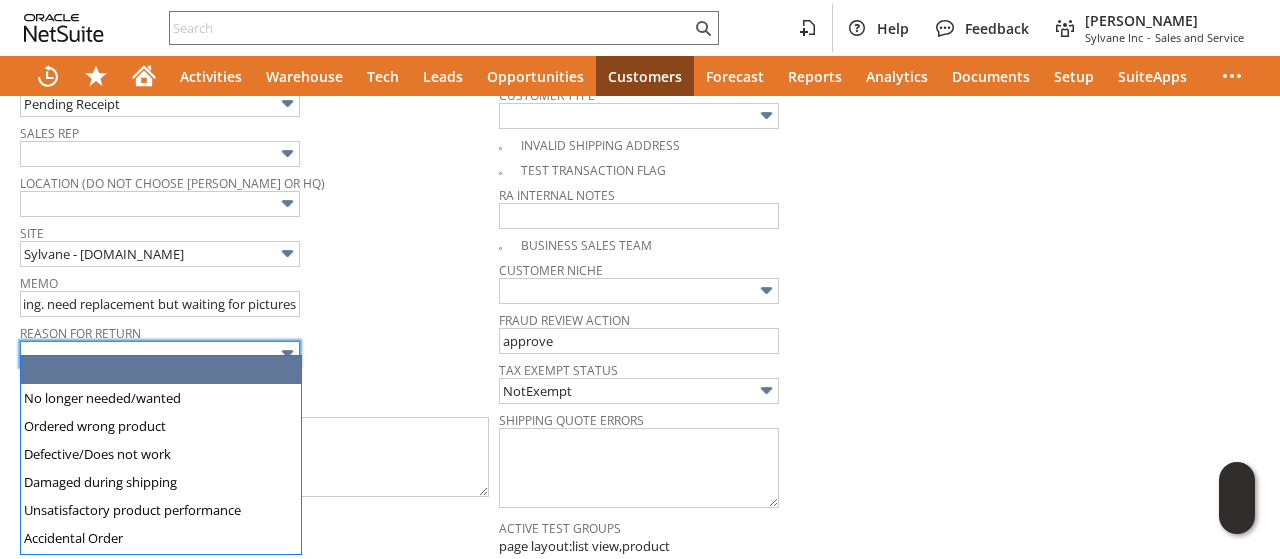 scroll, scrollTop: 0, scrollLeft: 0, axis: both 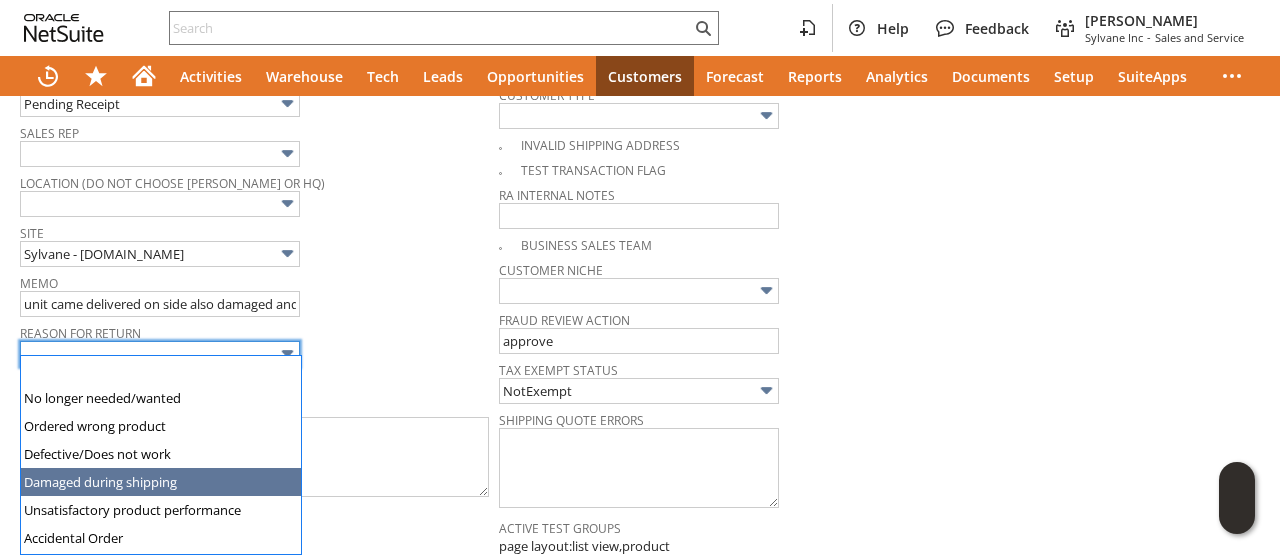 type on "Damaged during shipping" 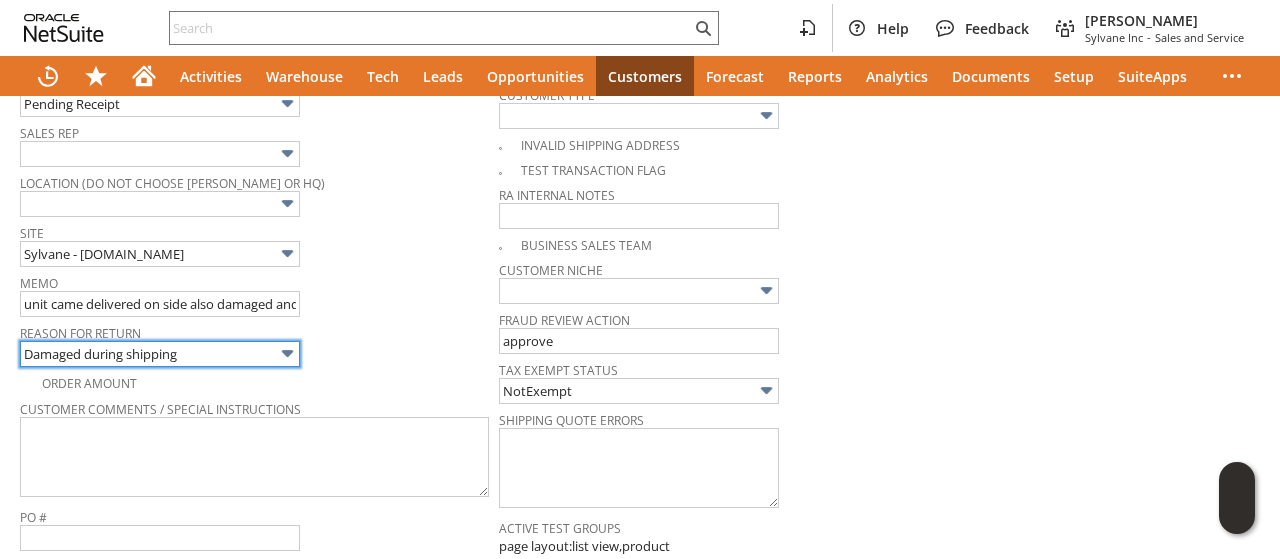 scroll, scrollTop: 0, scrollLeft: 0, axis: both 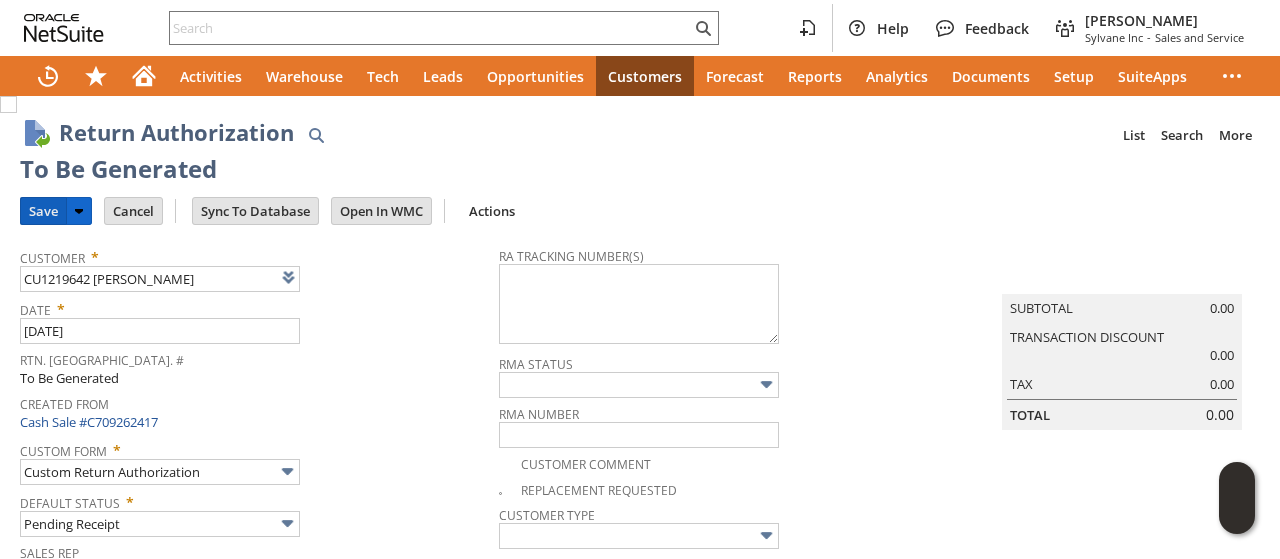 click on "Save" at bounding box center (43, 211) 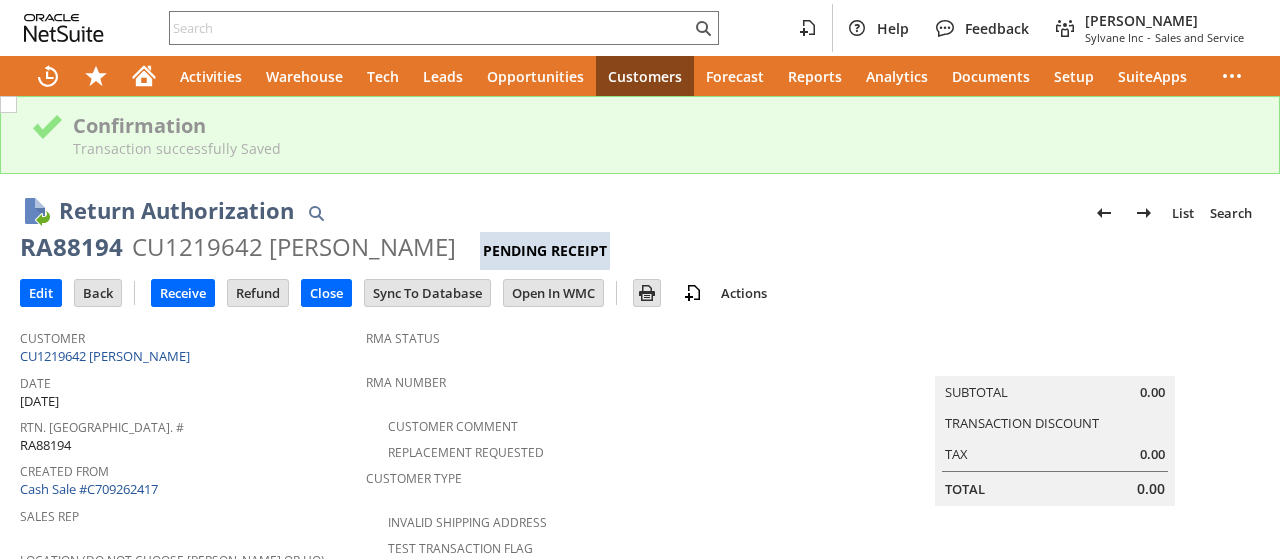 scroll, scrollTop: 0, scrollLeft: 0, axis: both 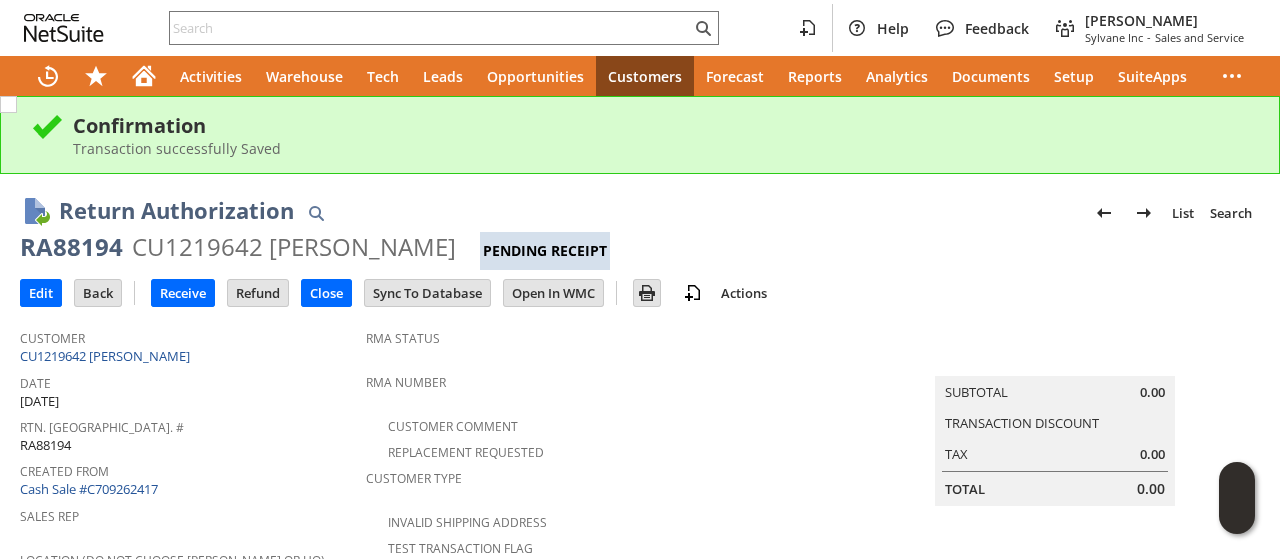 click on "Customer Comment" at bounding box center (627, 424) 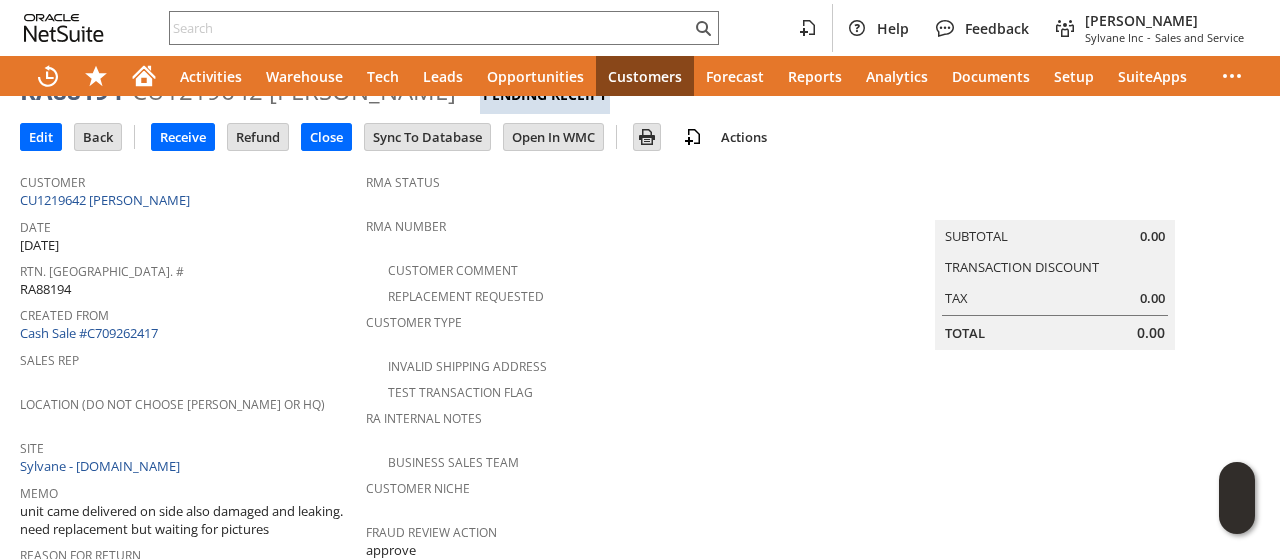 scroll, scrollTop: 0, scrollLeft: 0, axis: both 